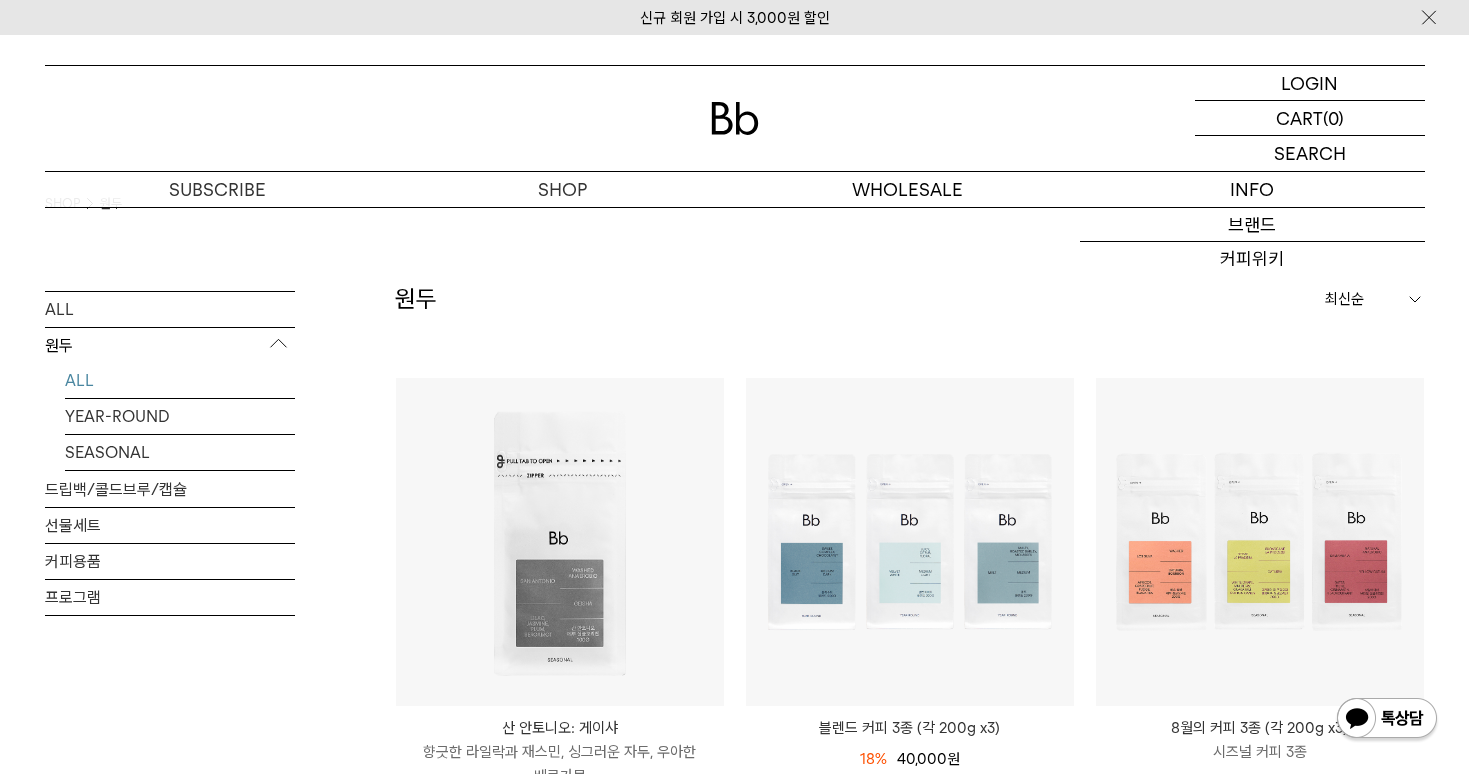 scroll, scrollTop: 0, scrollLeft: 0, axis: both 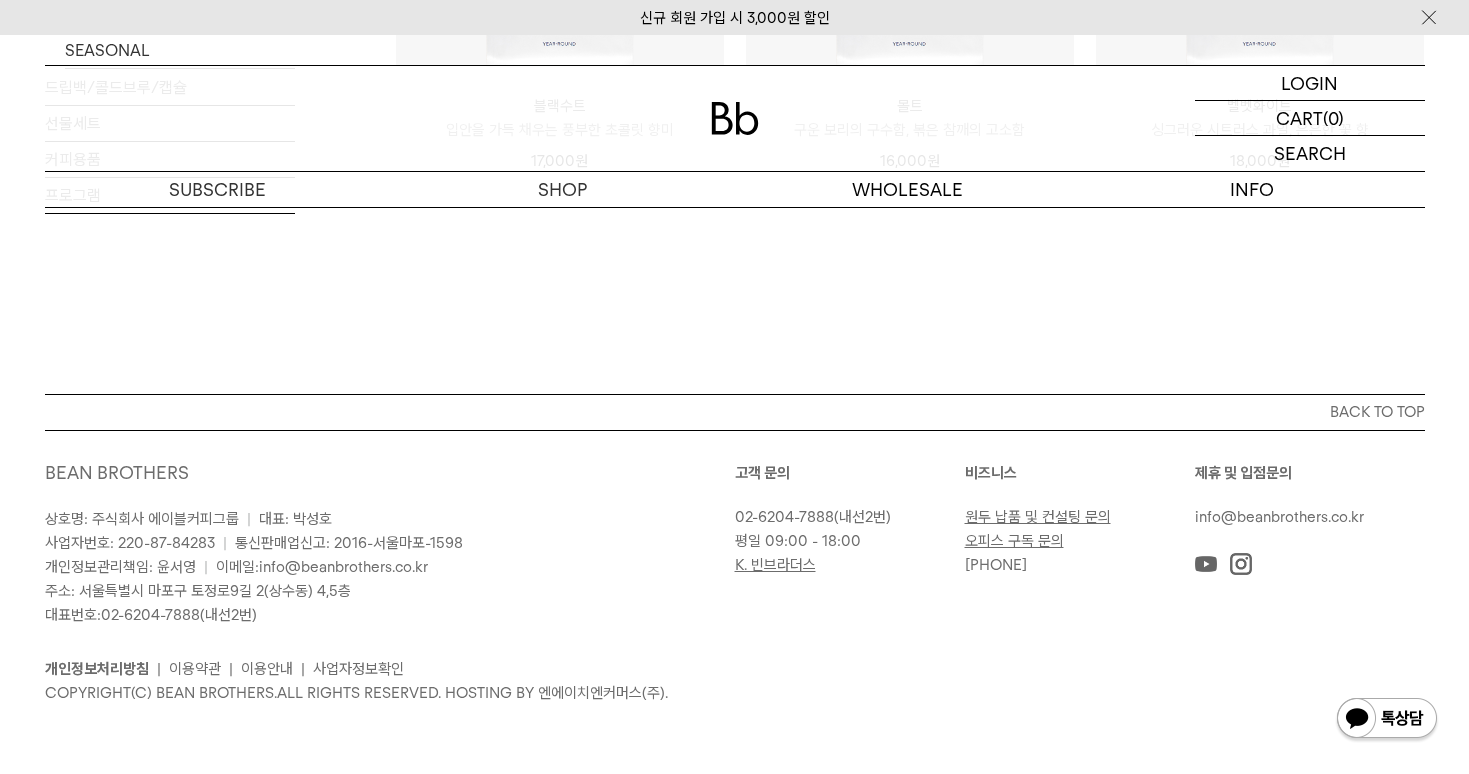 click on "원두 납품 및 컨설팅 문의" at bounding box center [1038, 517] 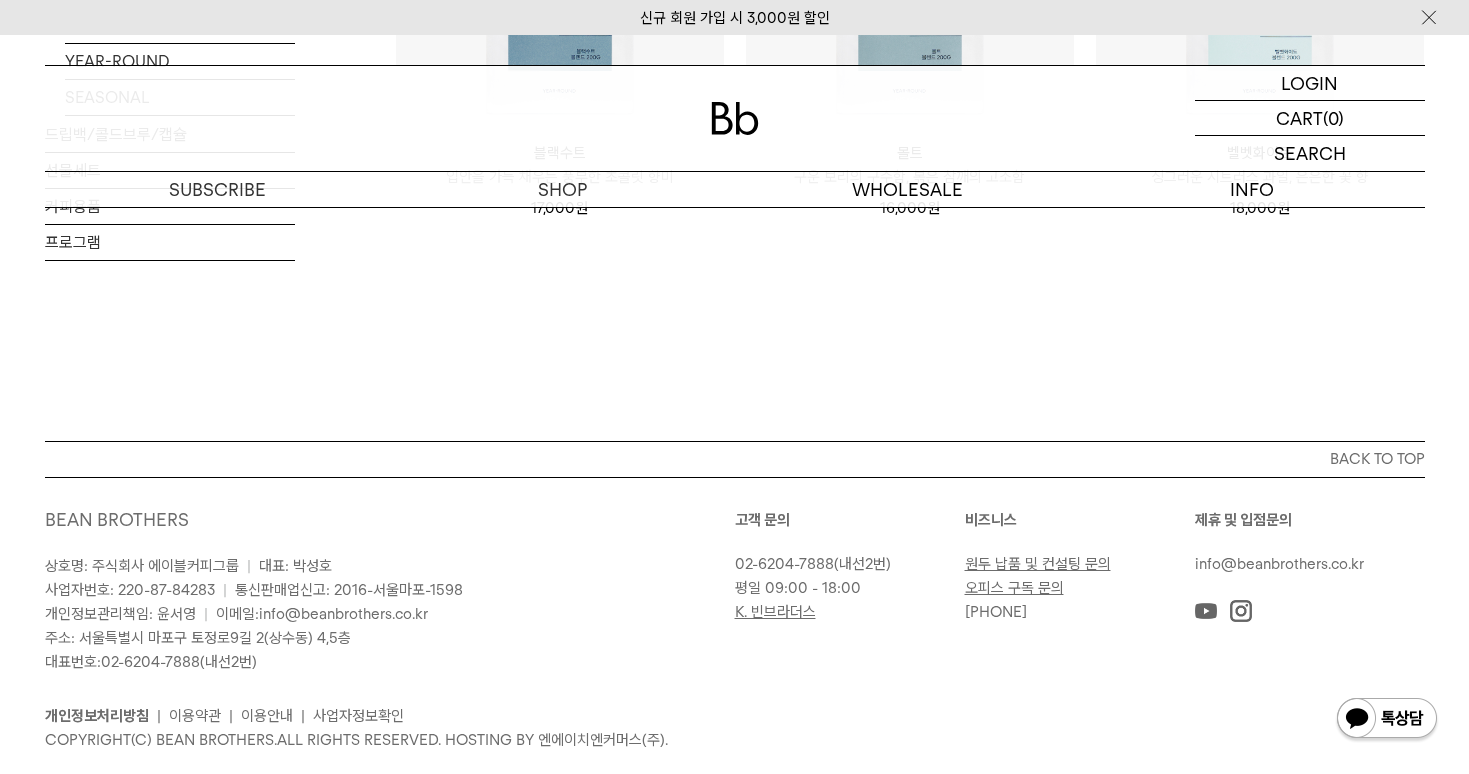 scroll, scrollTop: 1932, scrollLeft: 0, axis: vertical 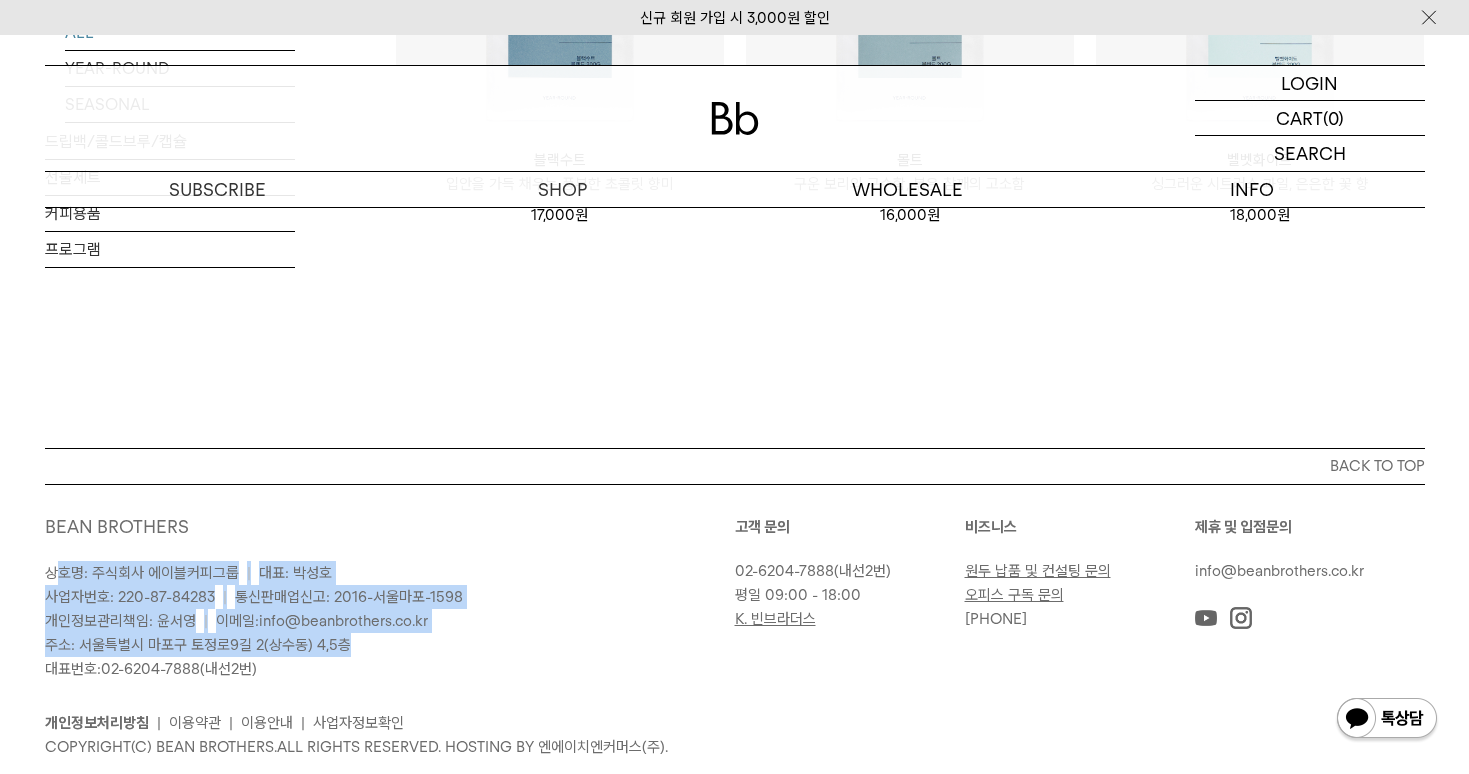 drag, startPoint x: 53, startPoint y: 571, endPoint x: 373, endPoint y: 645, distance: 328.44482 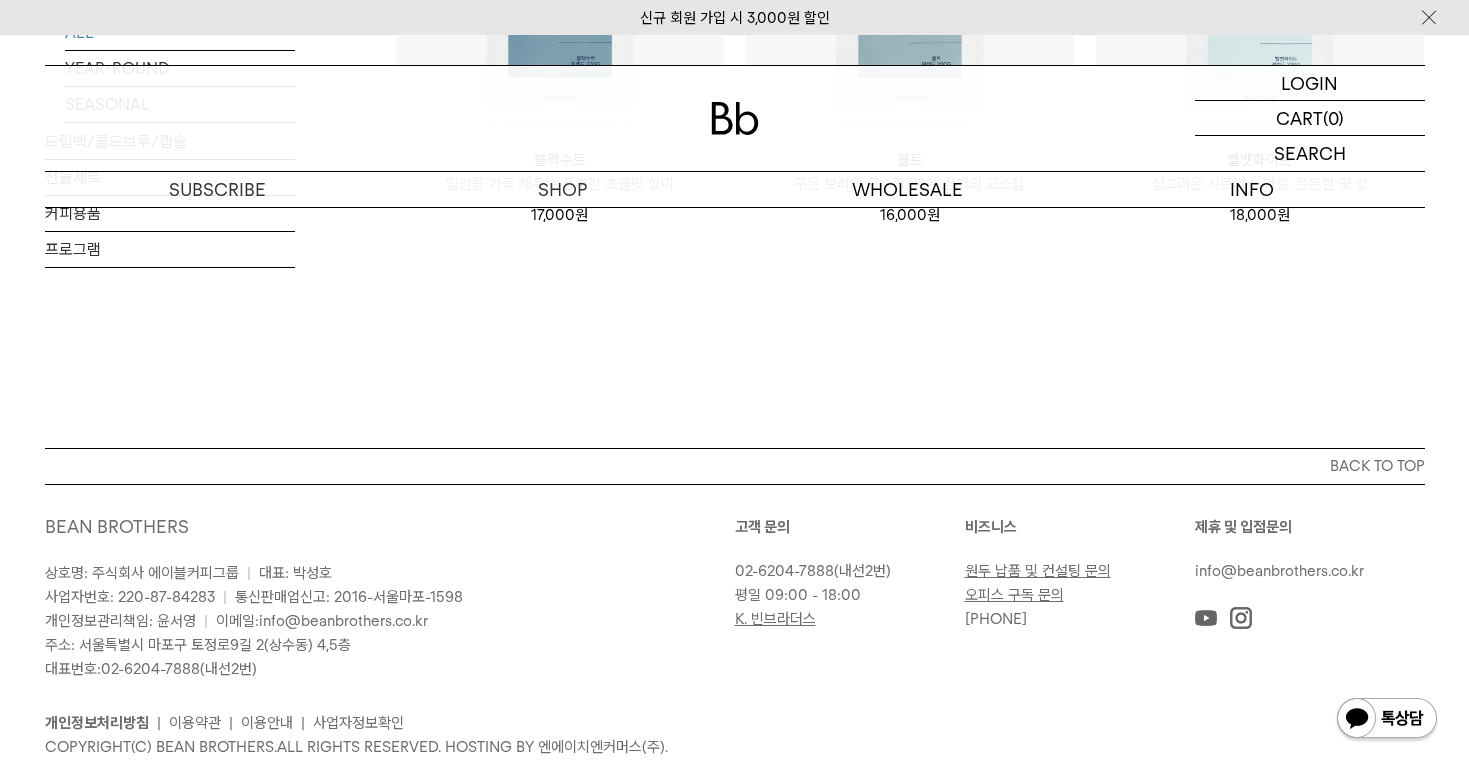 drag, startPoint x: 387, startPoint y: 657, endPoint x: 38, endPoint y: 547, distance: 365.92487 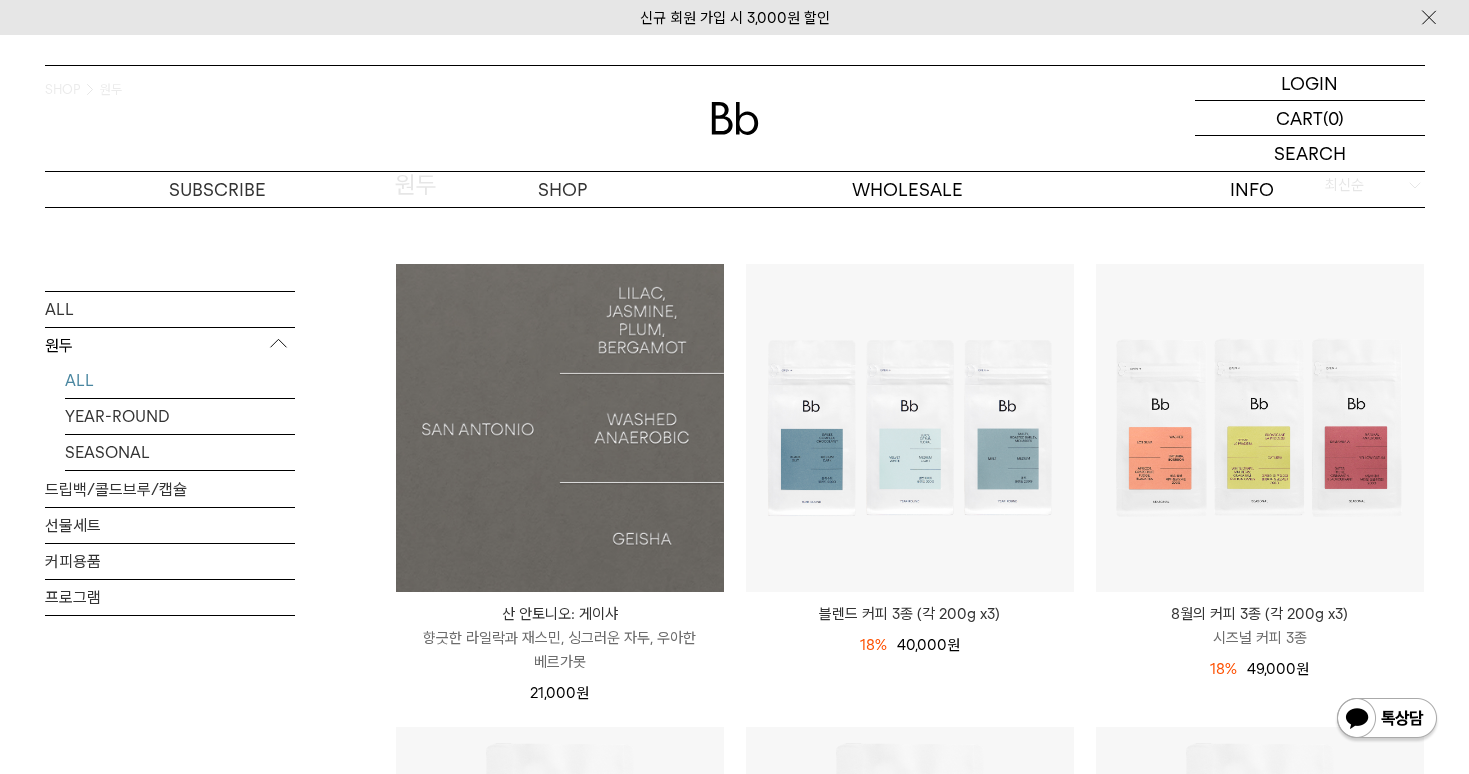 scroll, scrollTop: 161, scrollLeft: 0, axis: vertical 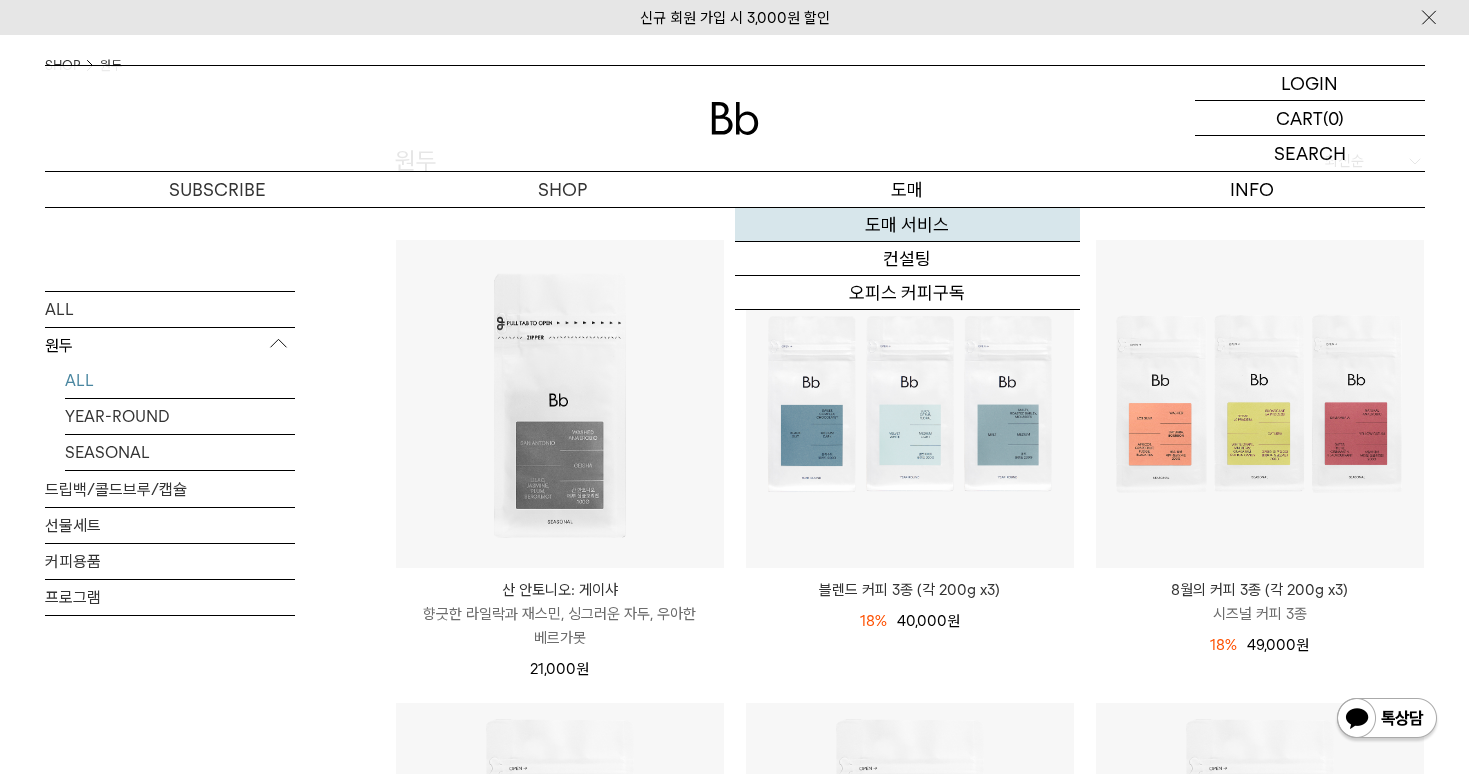click on "도매 서비스" at bounding box center (907, 225) 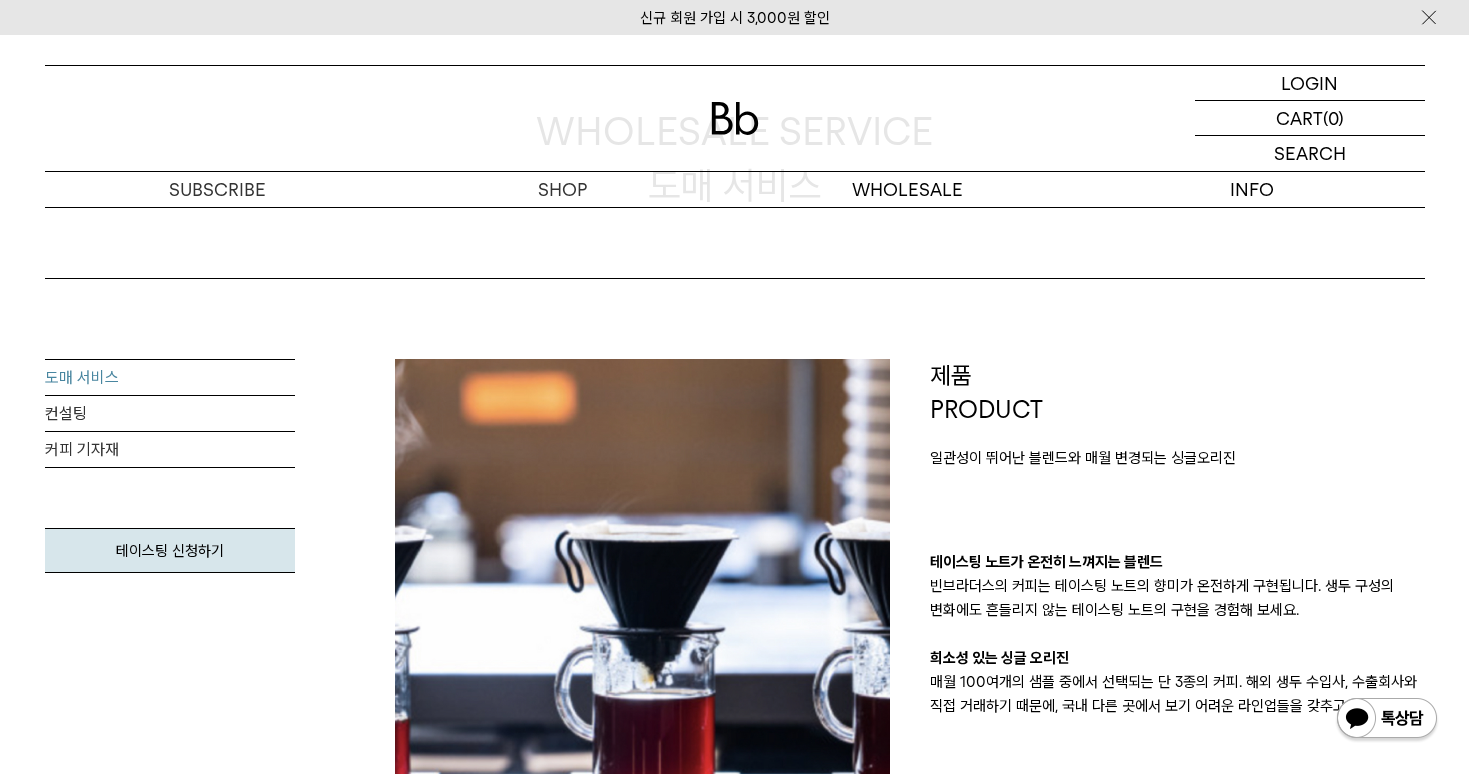 scroll, scrollTop: 0, scrollLeft: 0, axis: both 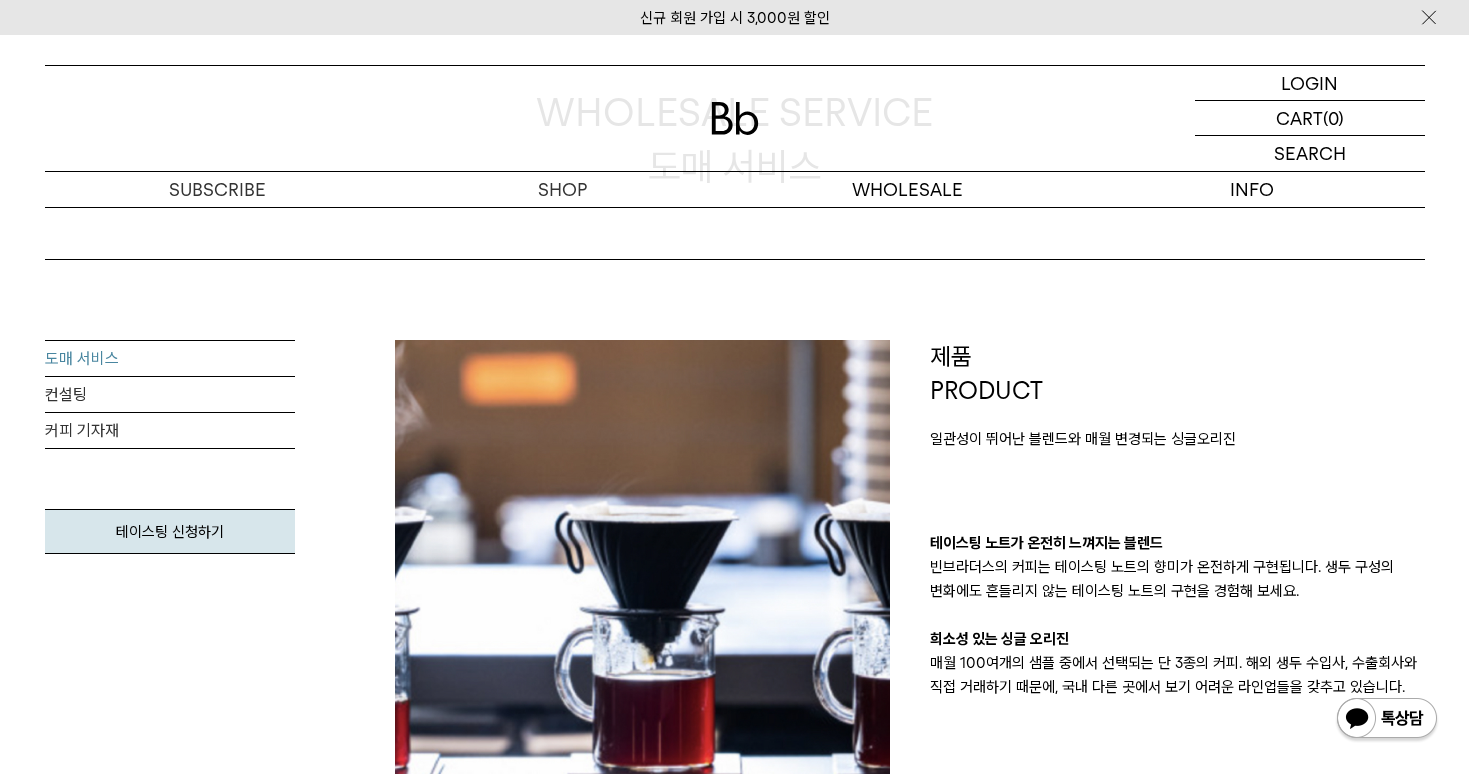 click on "테이스팅 노트가 온전히 느껴지는 블렌드" at bounding box center [1177, 543] 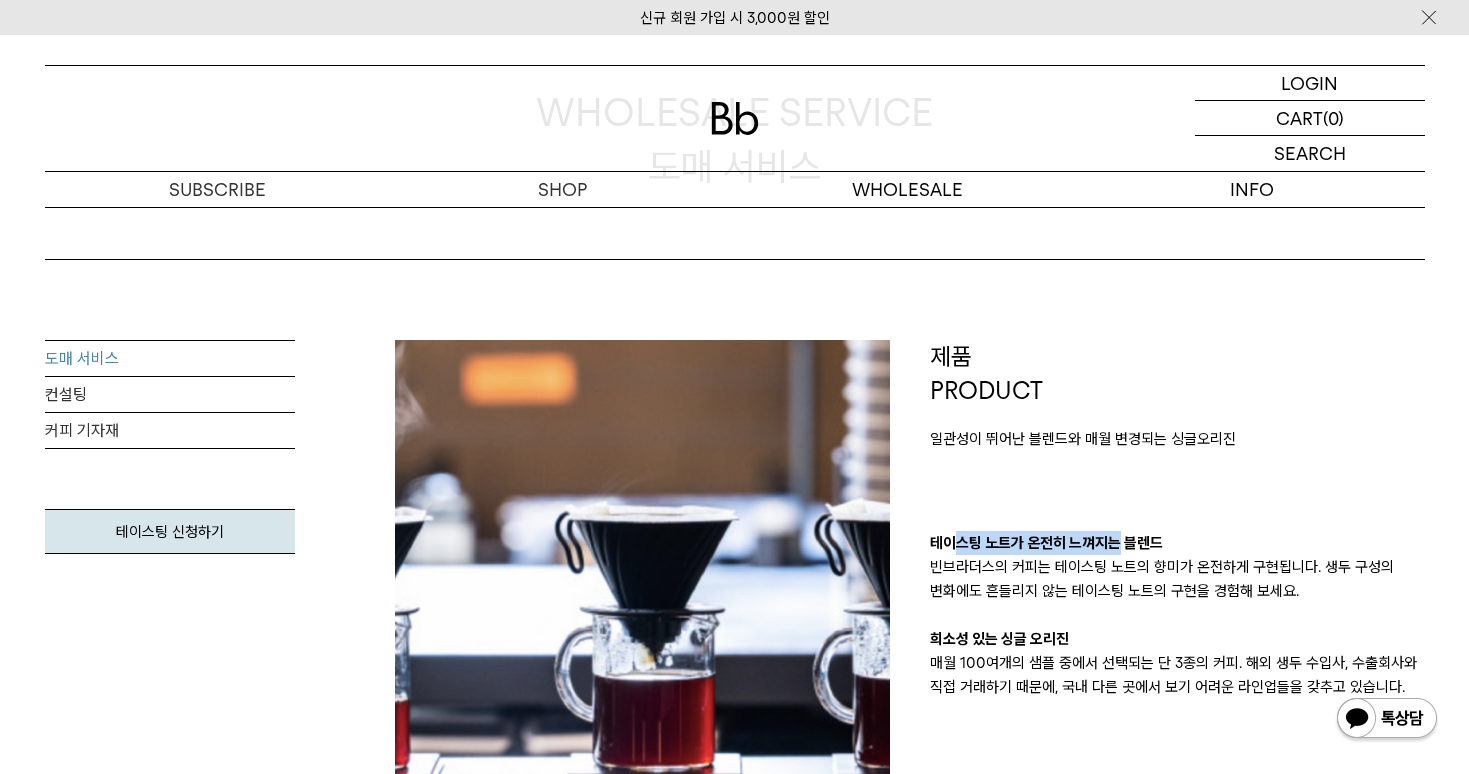 drag, startPoint x: 948, startPoint y: 540, endPoint x: 1189, endPoint y: 542, distance: 241.0083 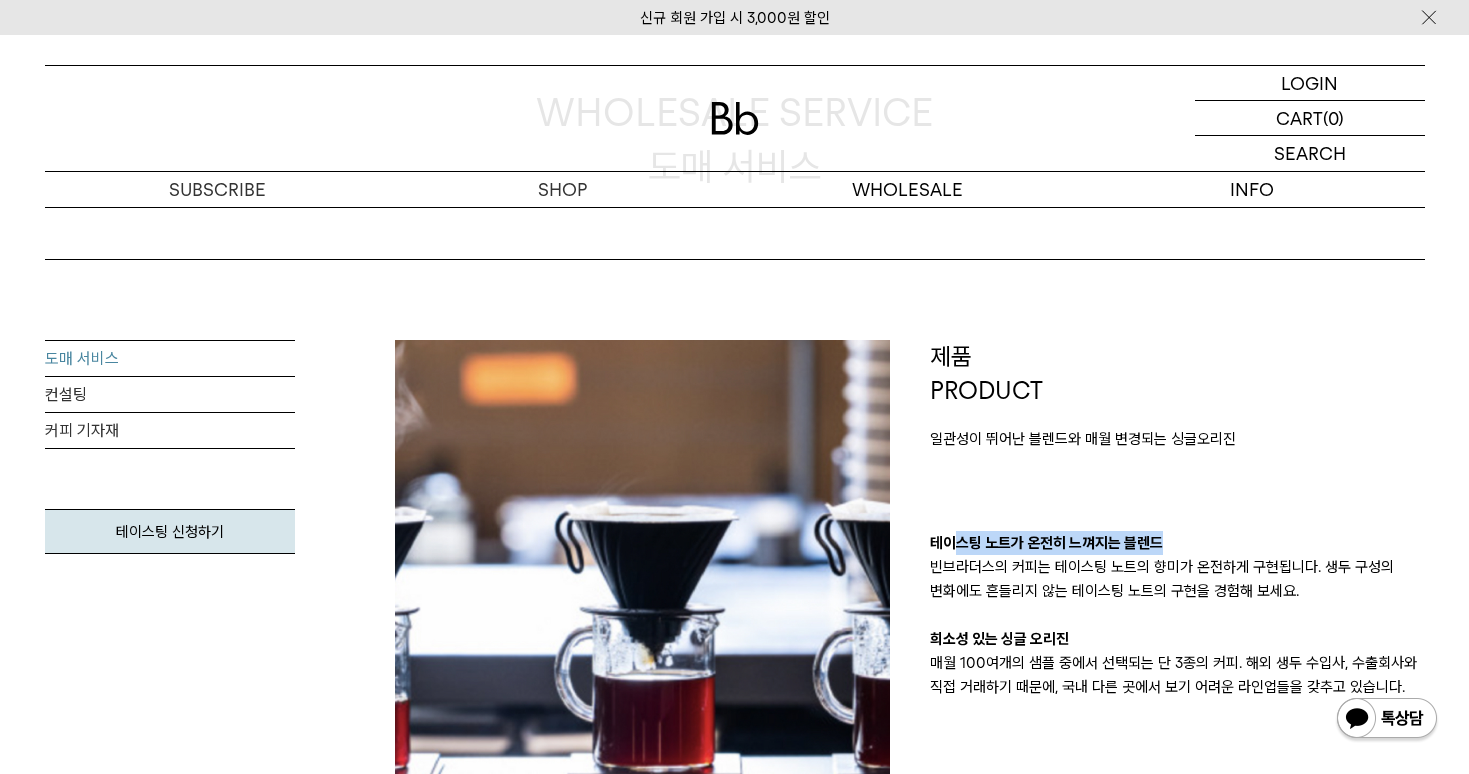 click on "테이스팅 노트가 온전히 느껴지는 블렌드" at bounding box center (1177, 543) 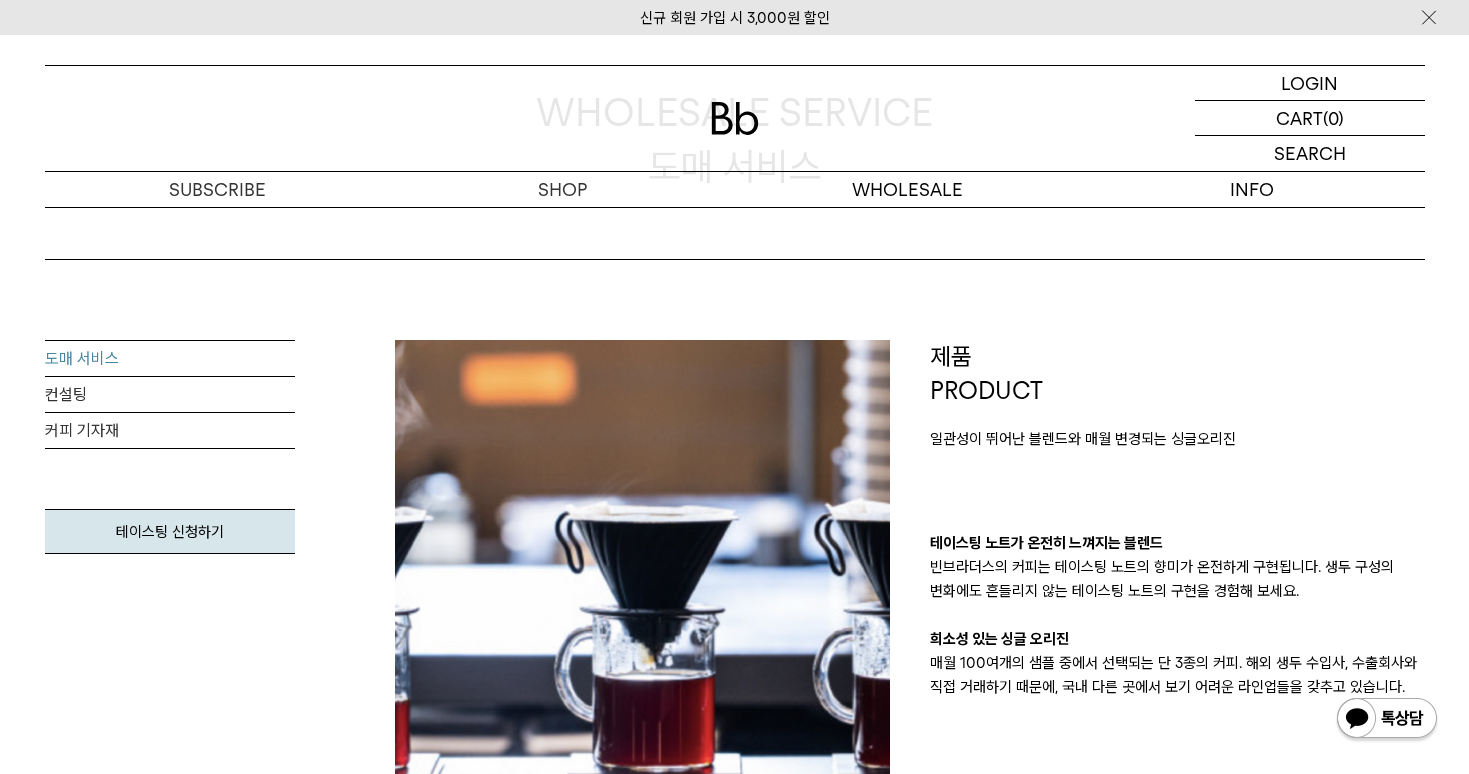 click on "테이스팅 노트가 온전히 느껴지는 블렌드" at bounding box center [1177, 543] 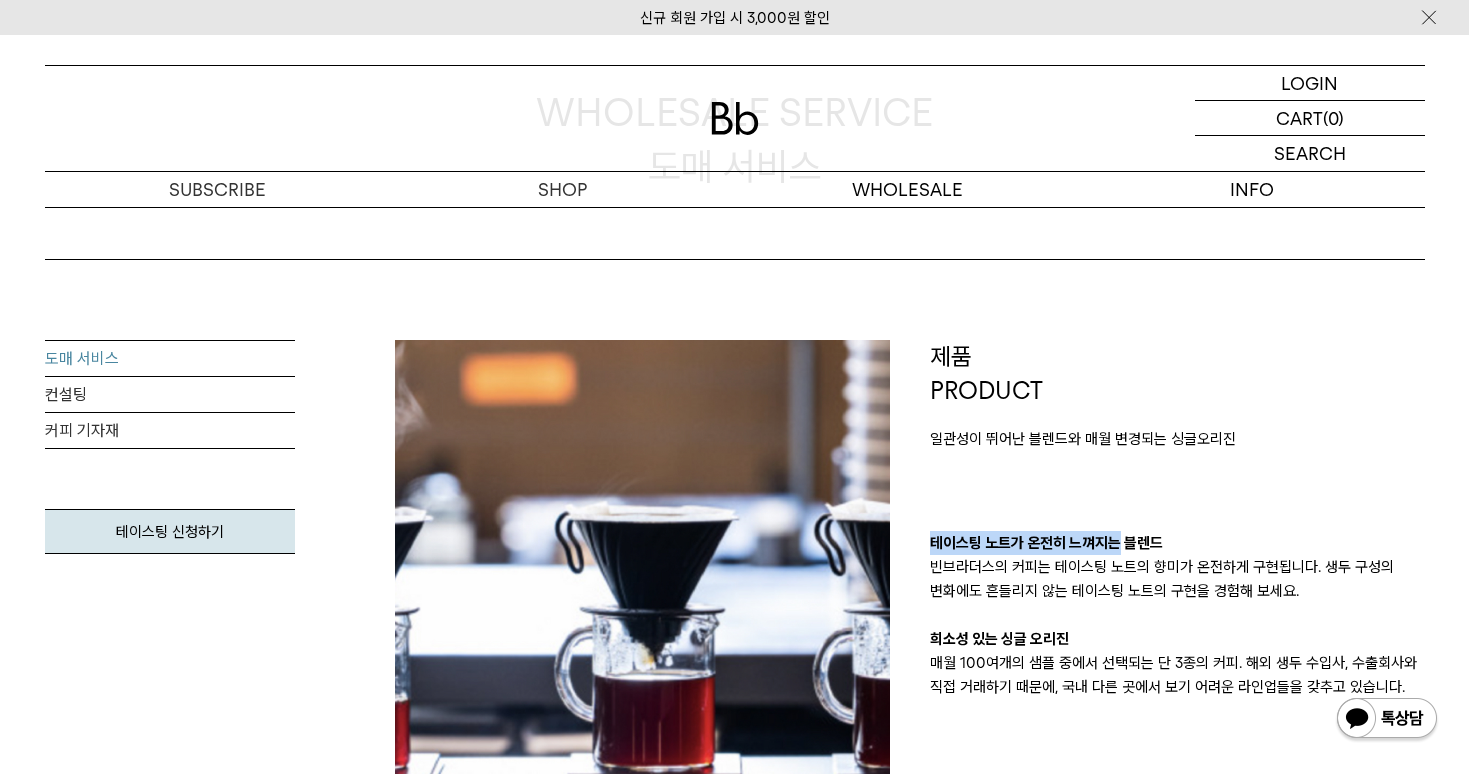 drag, startPoint x: 932, startPoint y: 540, endPoint x: 1212, endPoint y: 559, distance: 280.6439 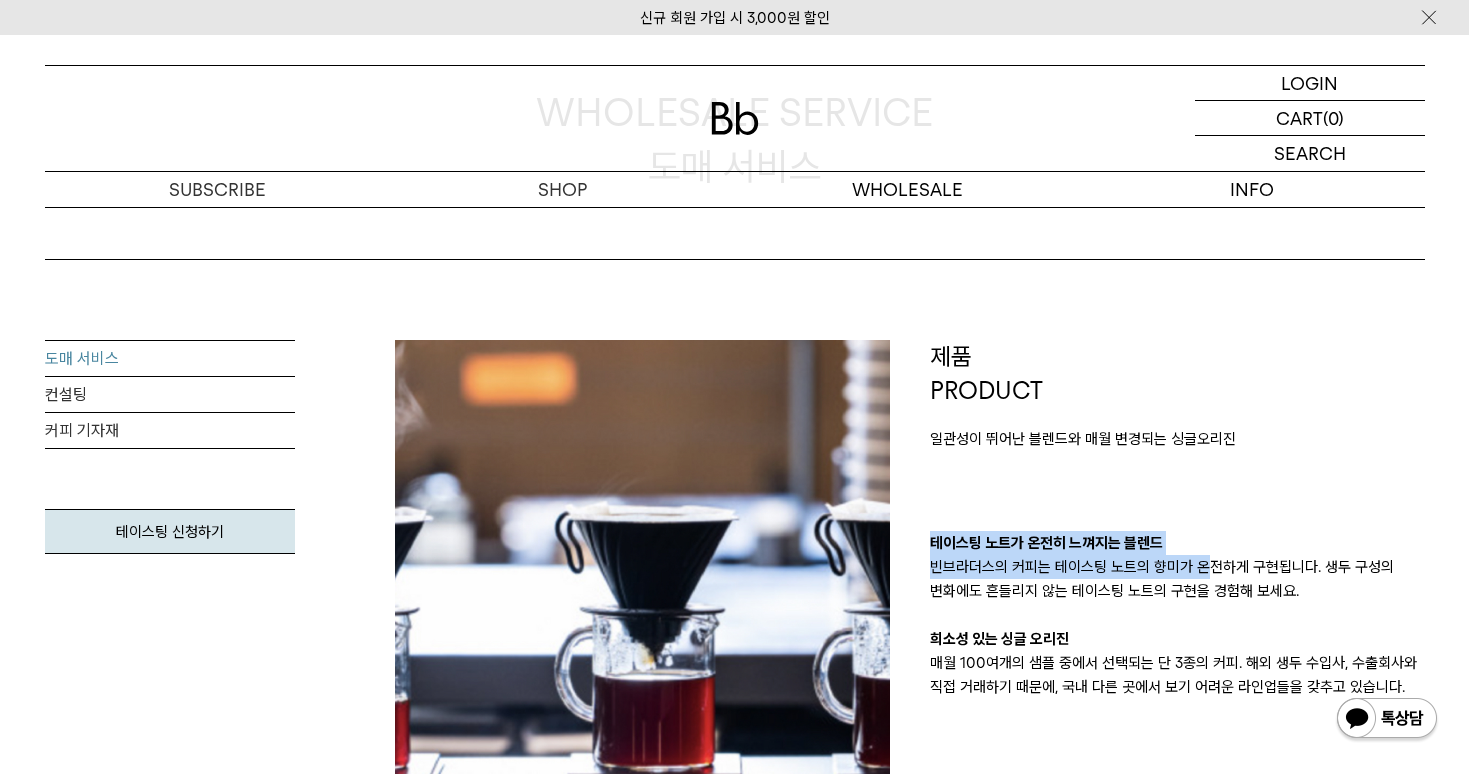 click on "테이스팅 노트가 온전히 느껴지는 블렌드
빈브라더스의 커피는 테이스팅 노트의 향미가 온전하게 구현됩니다. 생두 구성의 변화에도 흔들리지 않는 테이스팅 노트의 구현을 경험해 보세요.
희소성 있는 싱글 오리진
매월 100여개의 샘플 중에서 선택되는 단 3종의 커피. 해외 생두 수입사, 수출회사와 직접 거래하기 때문에, 국내 다른 곳에서 보기 어려운 라인업들을 갖추고 있습니다." at bounding box center [1177, 615] 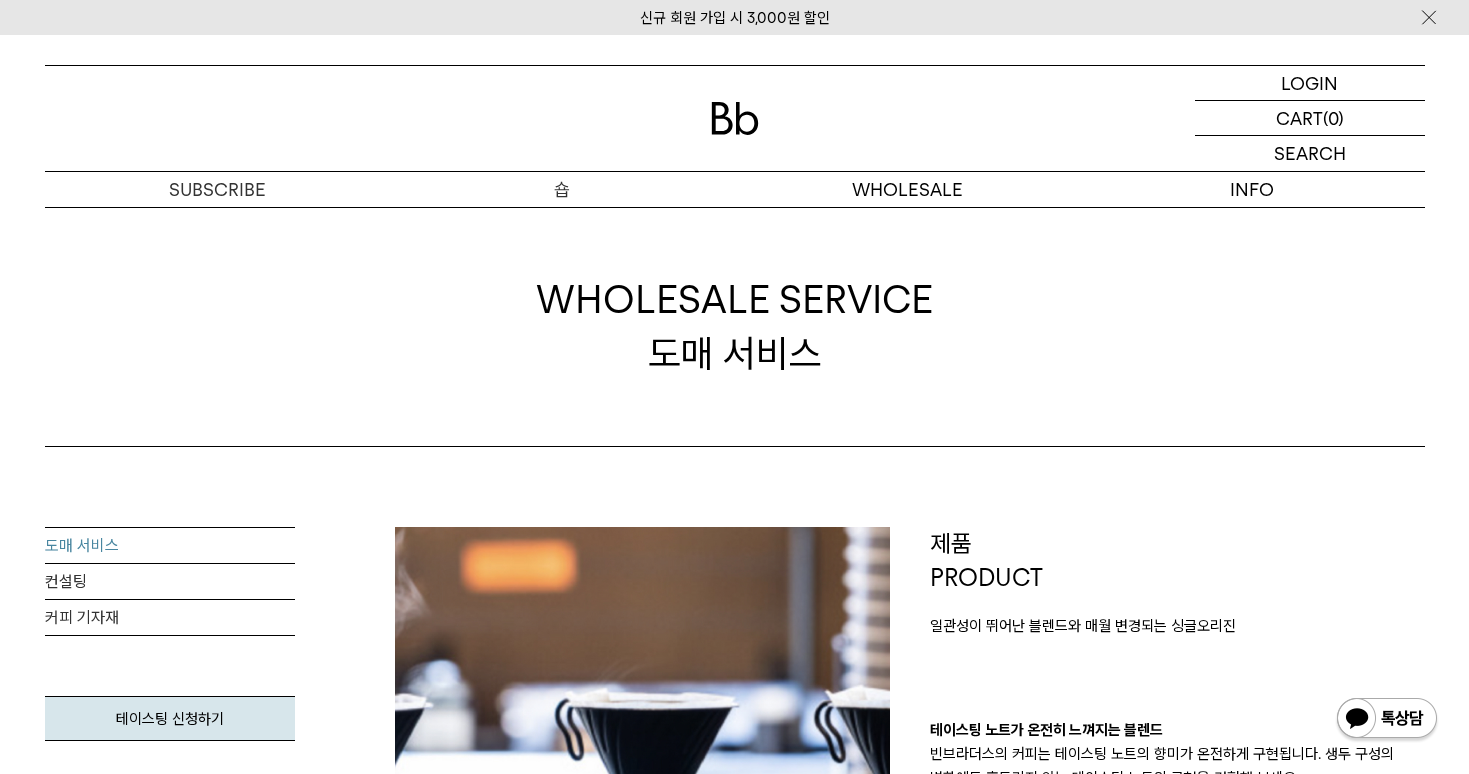 scroll, scrollTop: 0, scrollLeft: 0, axis: both 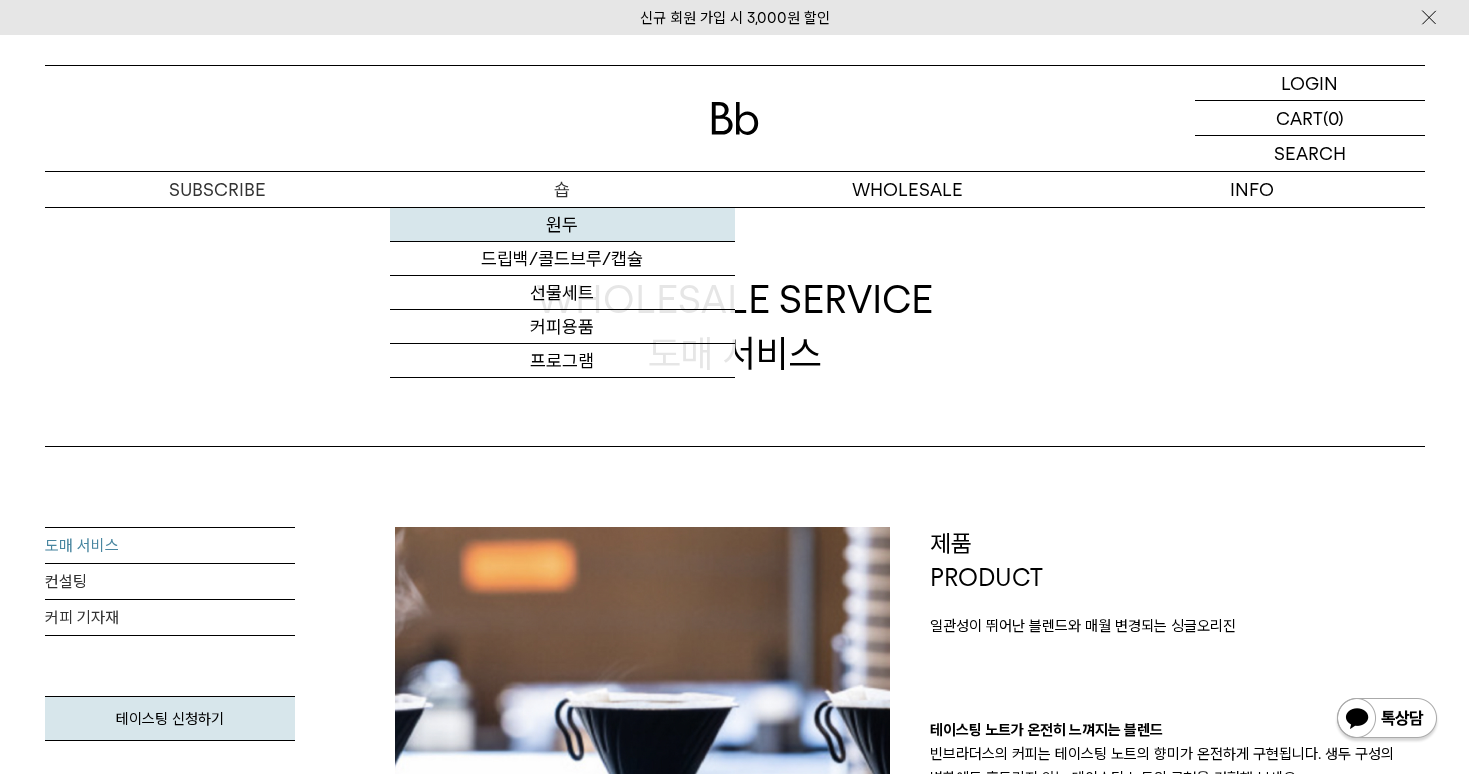 click on "원두" at bounding box center [562, 225] 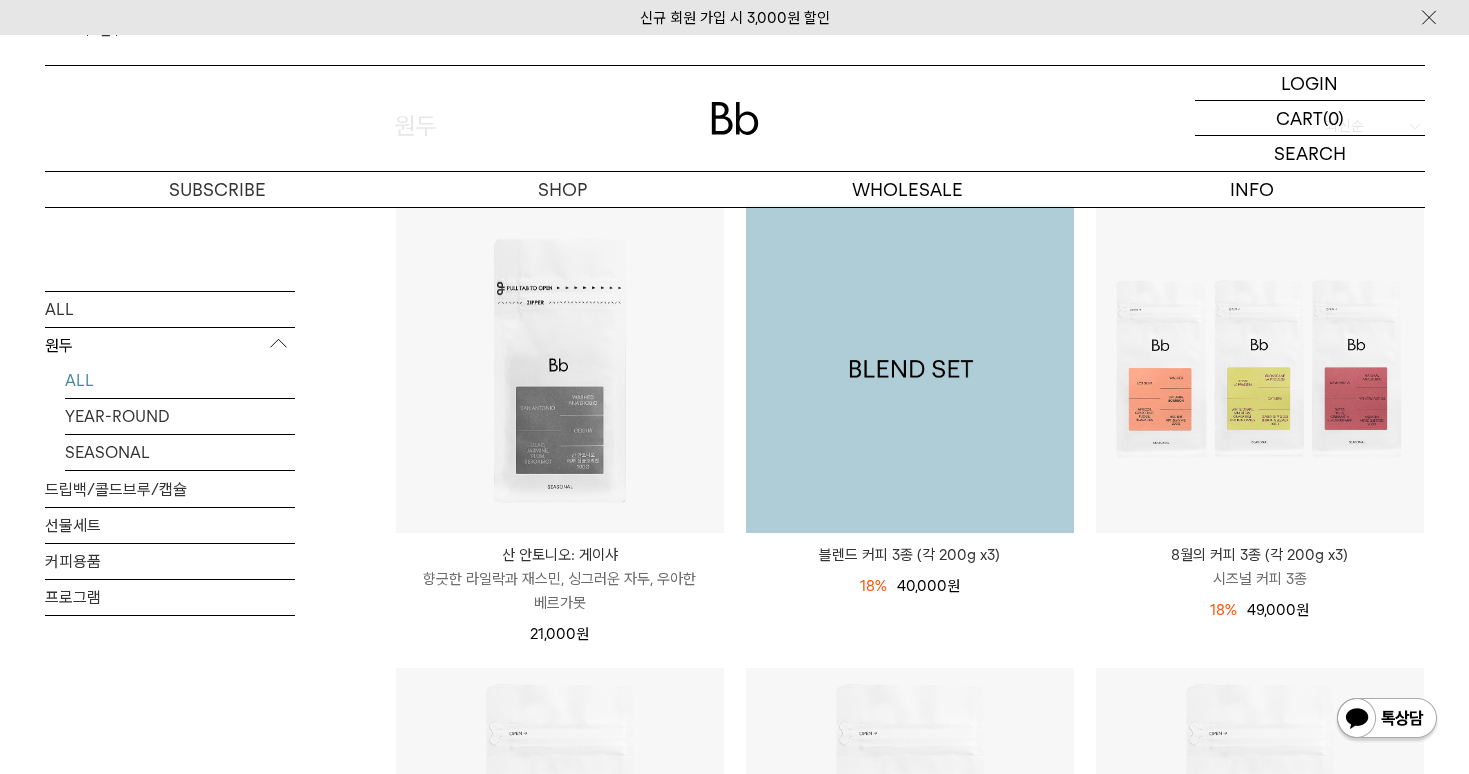 scroll, scrollTop: 0, scrollLeft: 0, axis: both 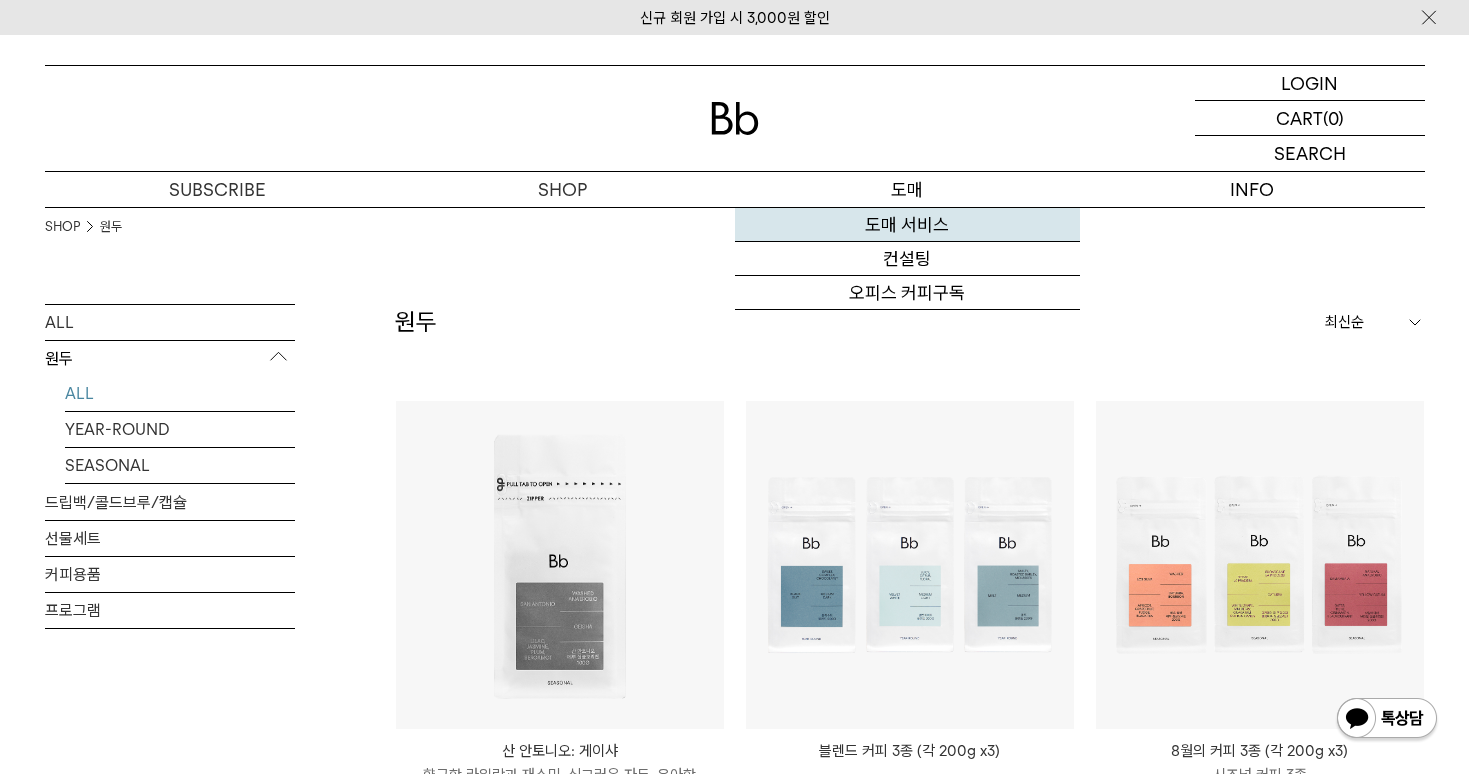 click on "도매 서비스" at bounding box center (907, 225) 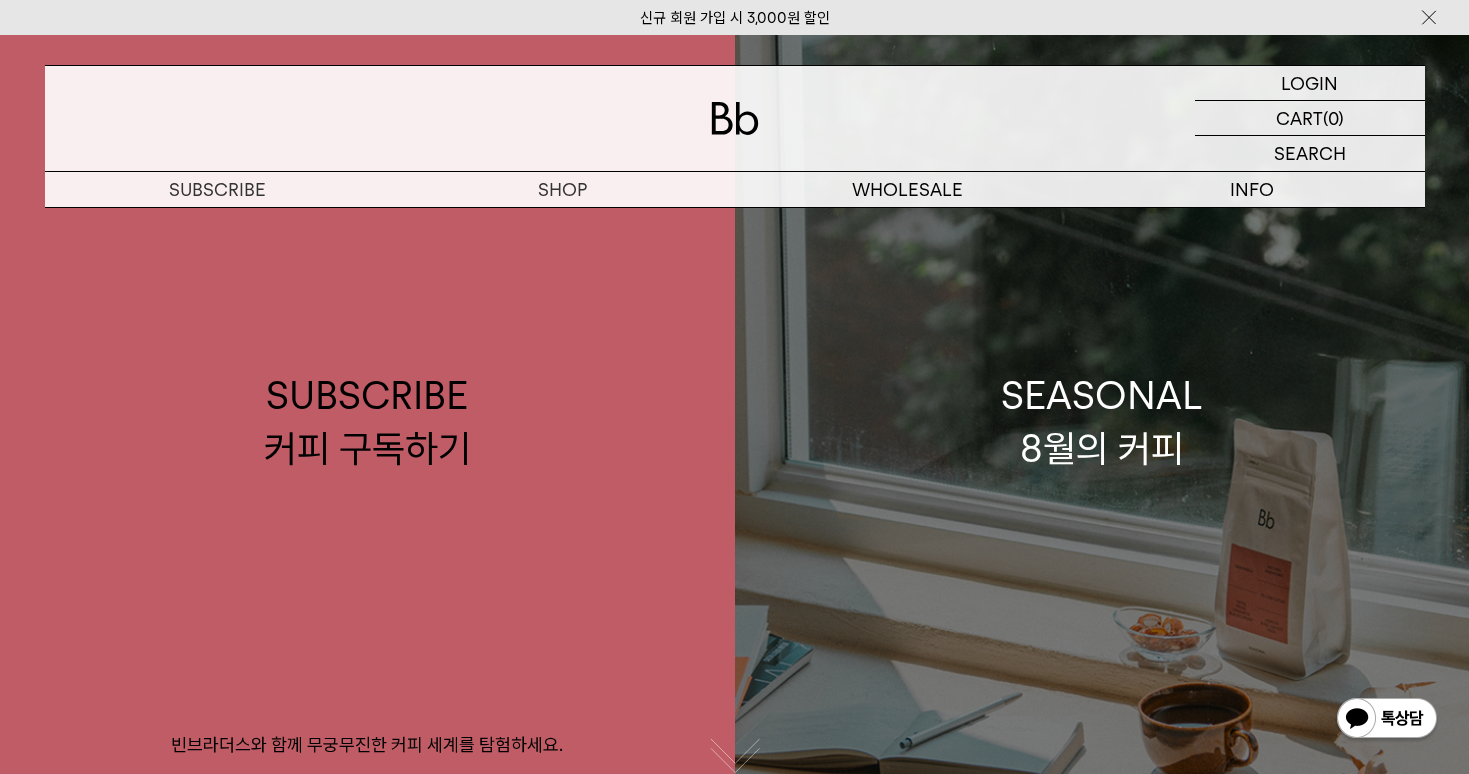 scroll, scrollTop: 0, scrollLeft: 0, axis: both 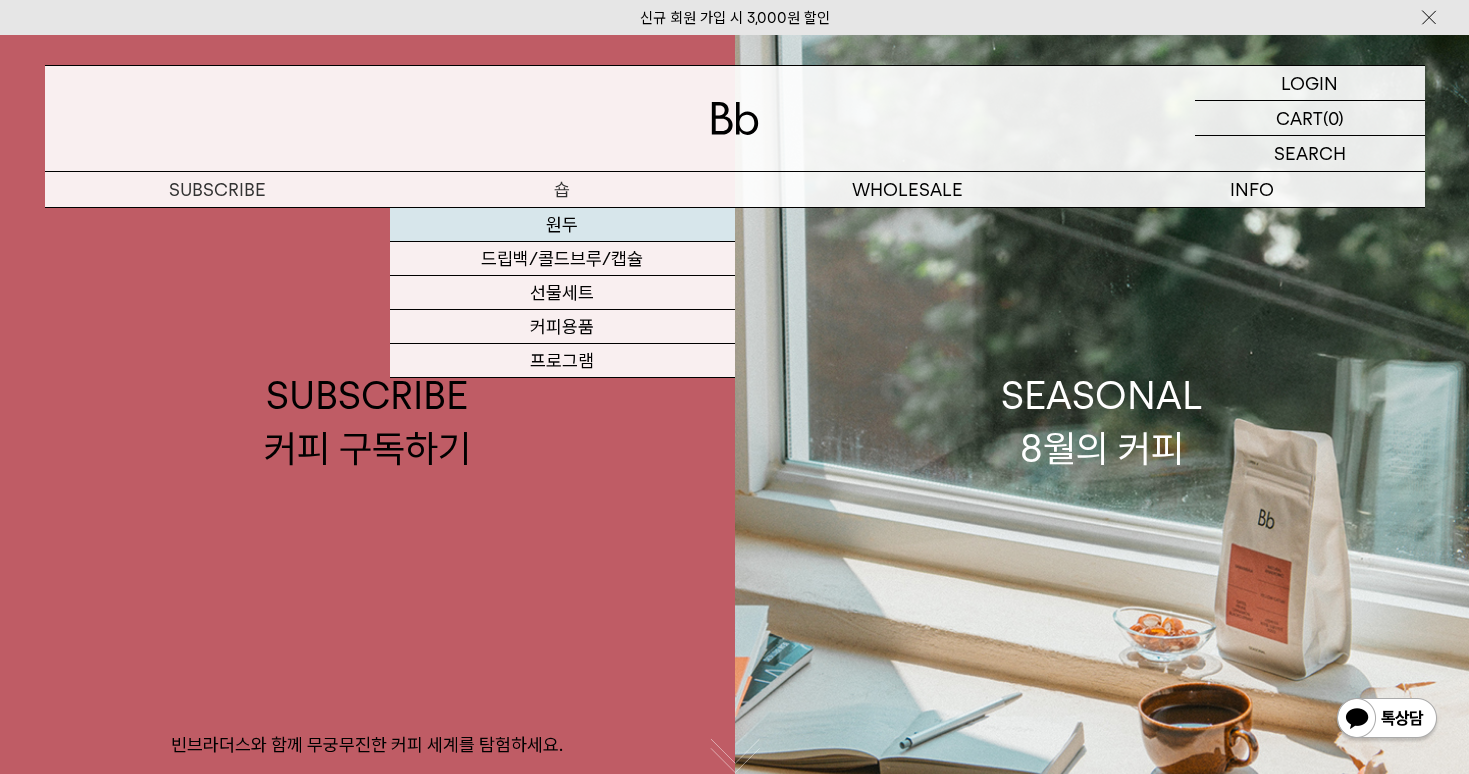 click on "원두" at bounding box center (562, 225) 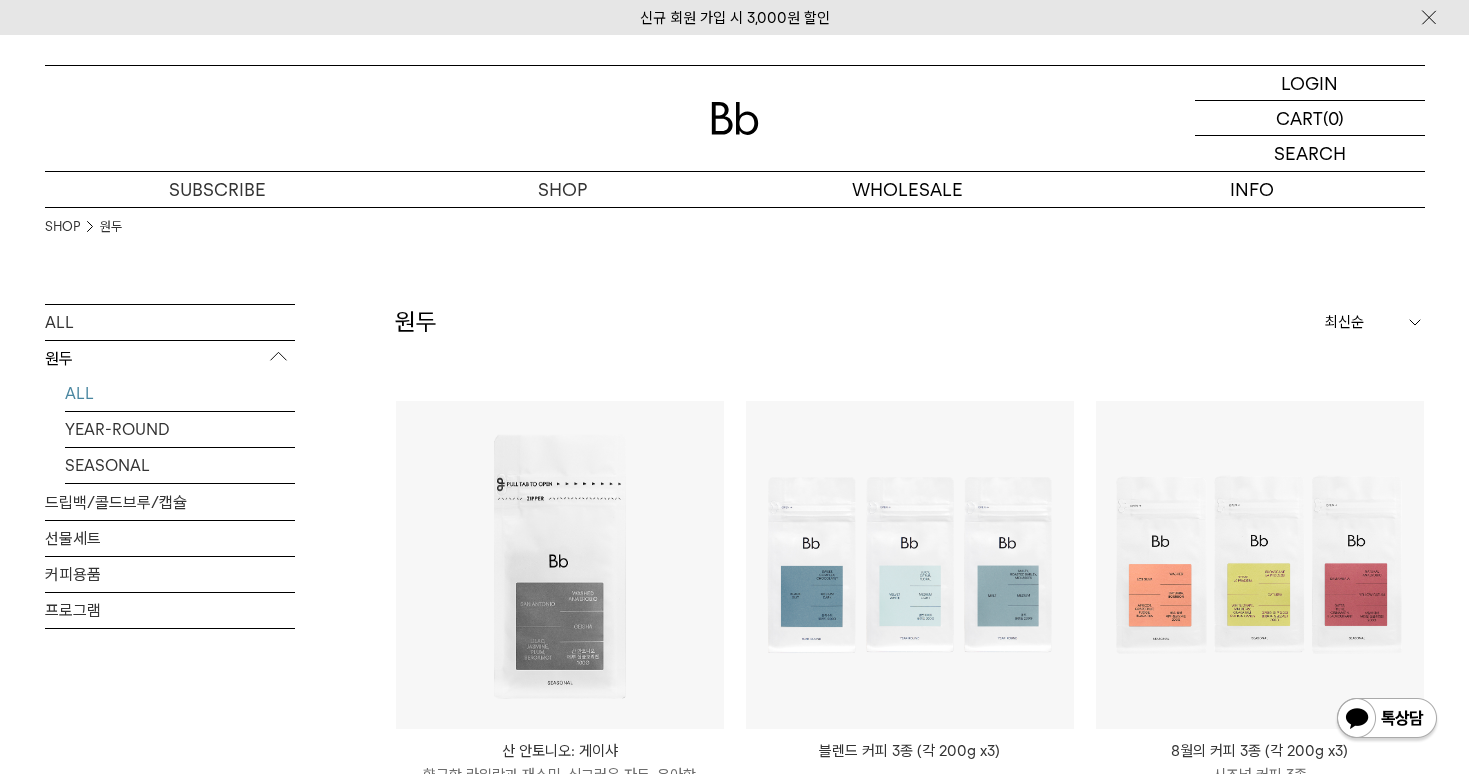 scroll, scrollTop: 0, scrollLeft: 0, axis: both 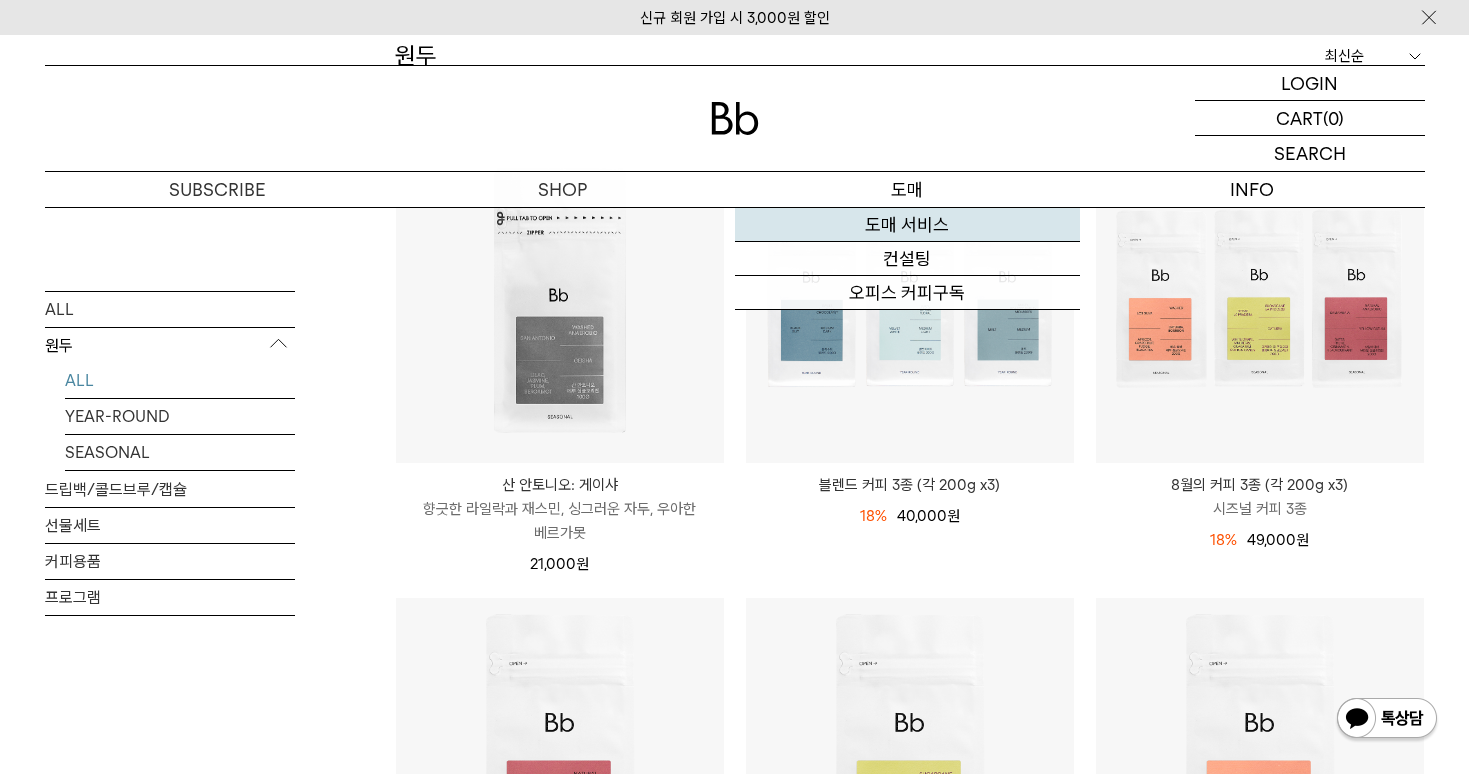 click on "도매 서비스" at bounding box center (907, 225) 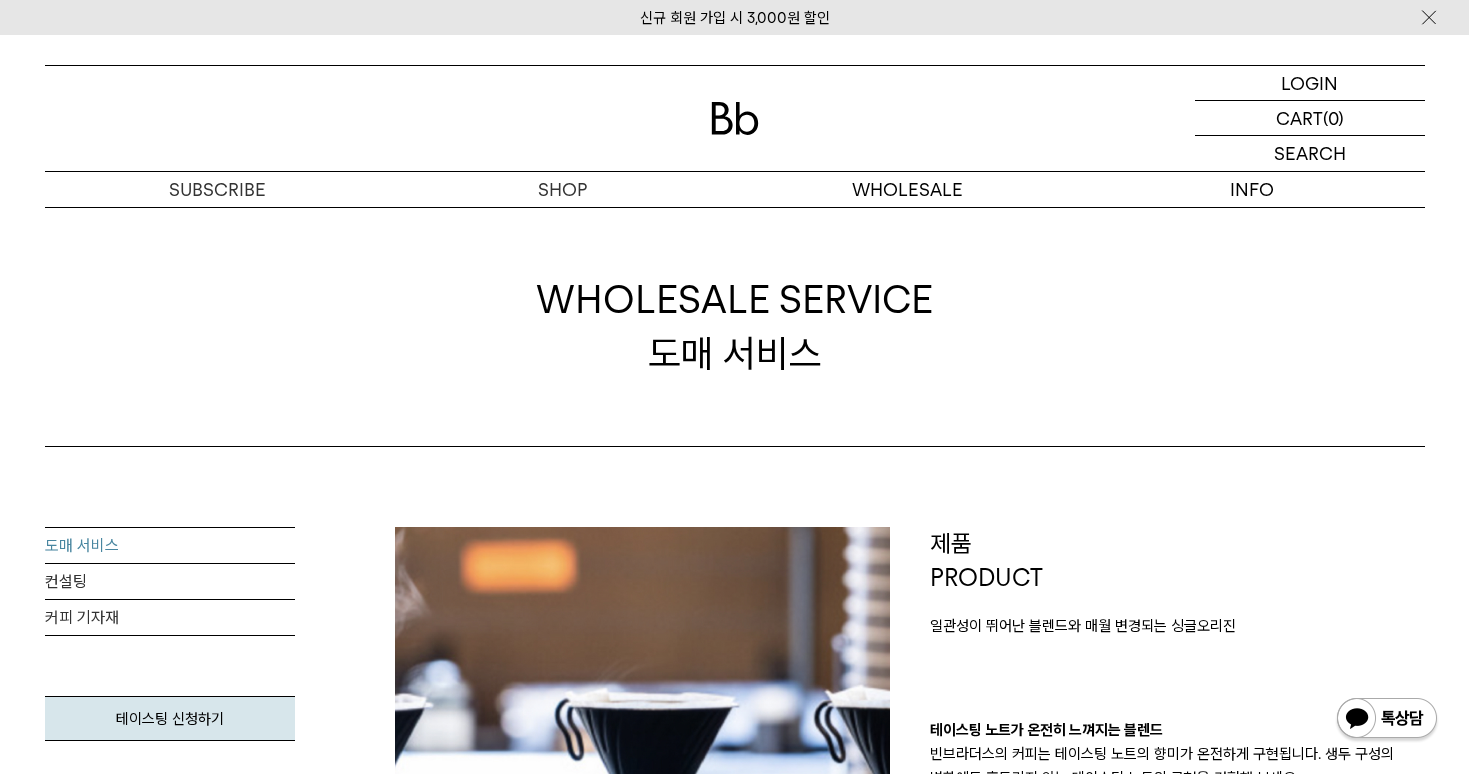 scroll, scrollTop: 0, scrollLeft: 0, axis: both 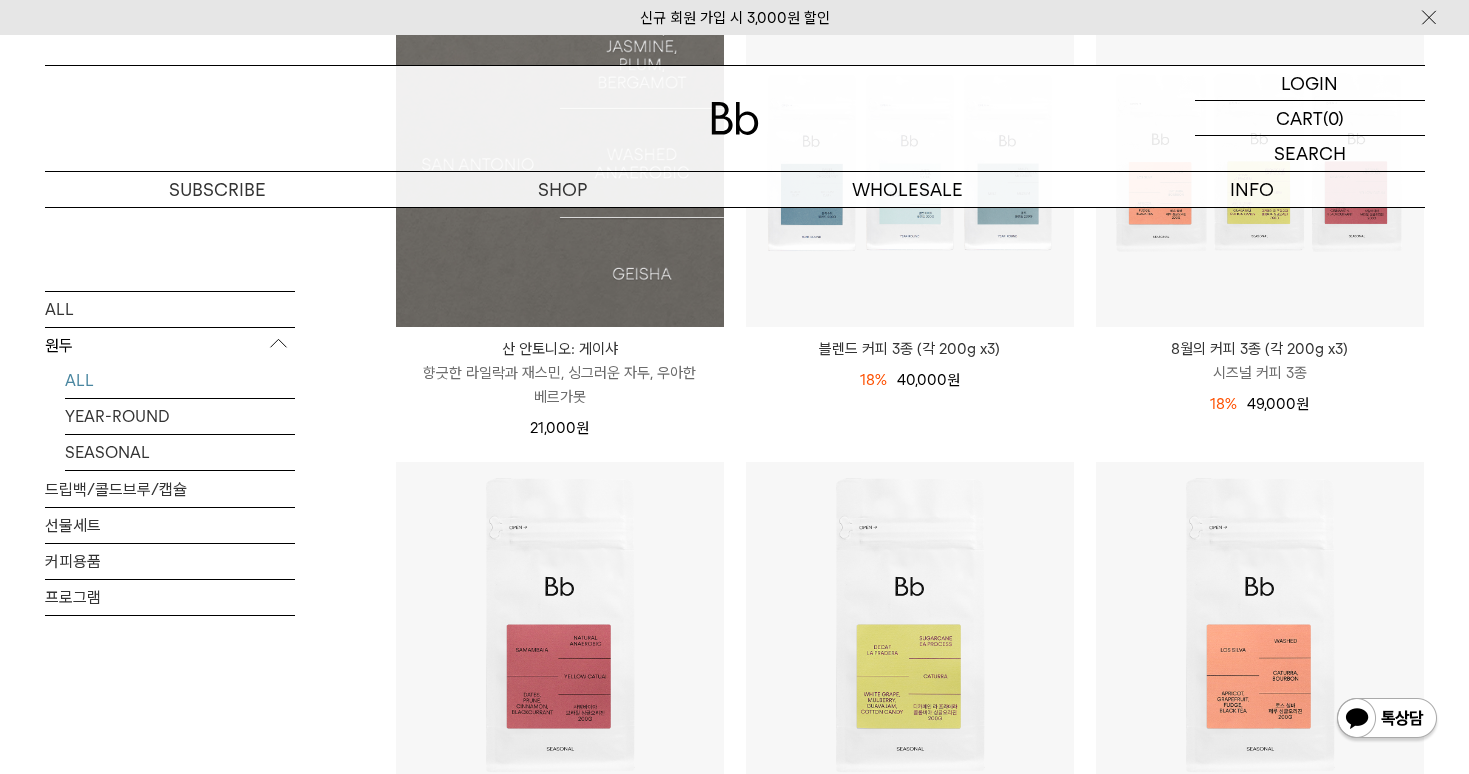 click at bounding box center (560, 163) 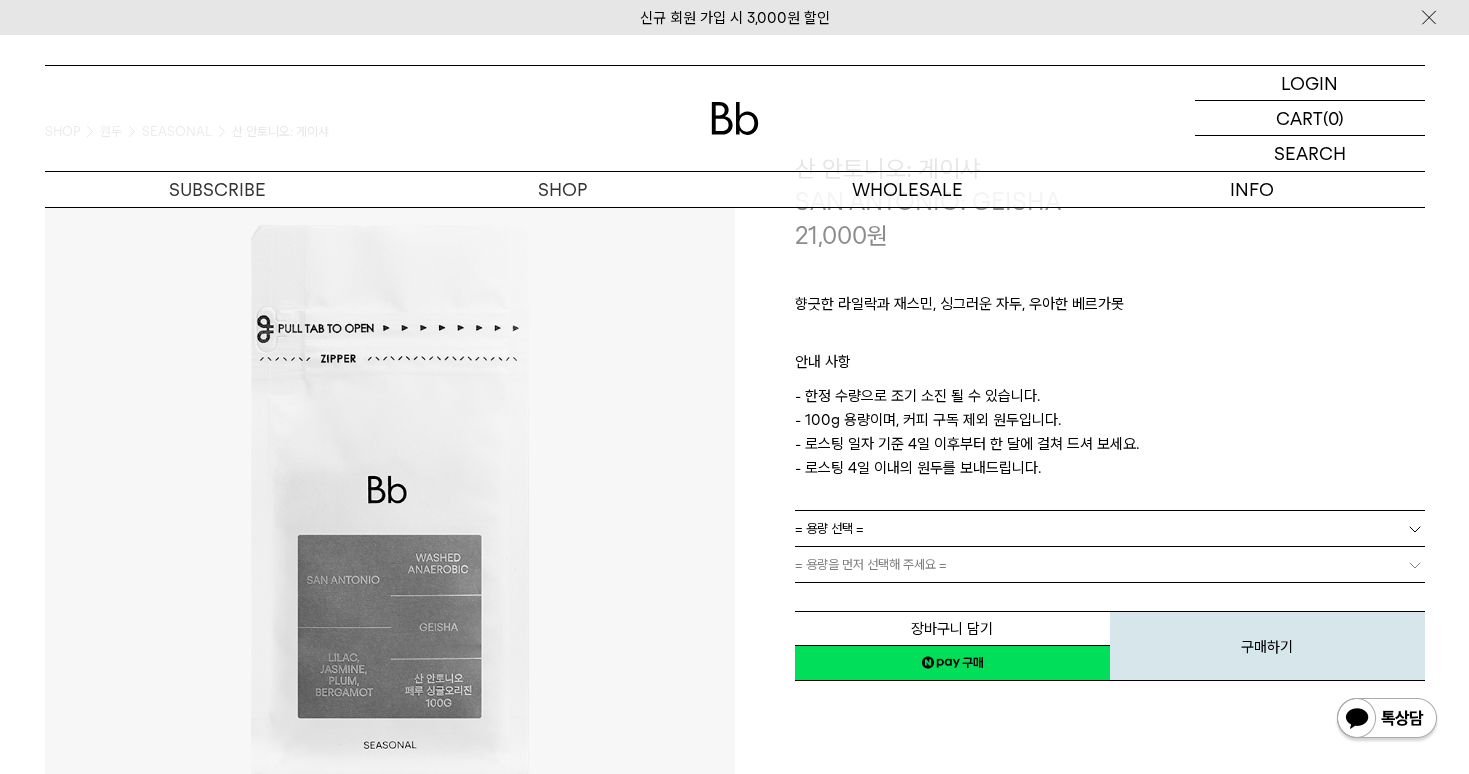 scroll, scrollTop: 0, scrollLeft: 0, axis: both 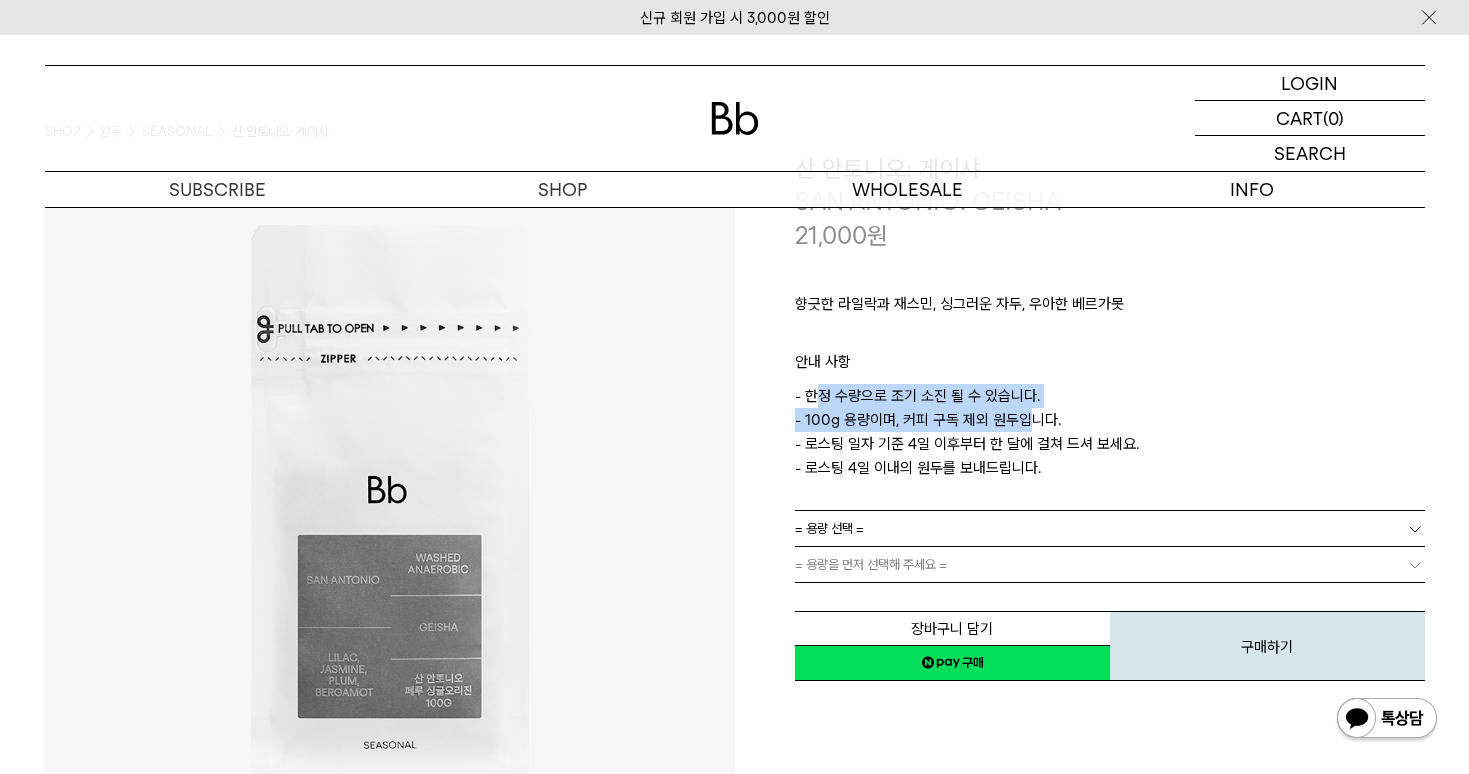 drag, startPoint x: 811, startPoint y: 395, endPoint x: 1015, endPoint y: 408, distance: 204.4138 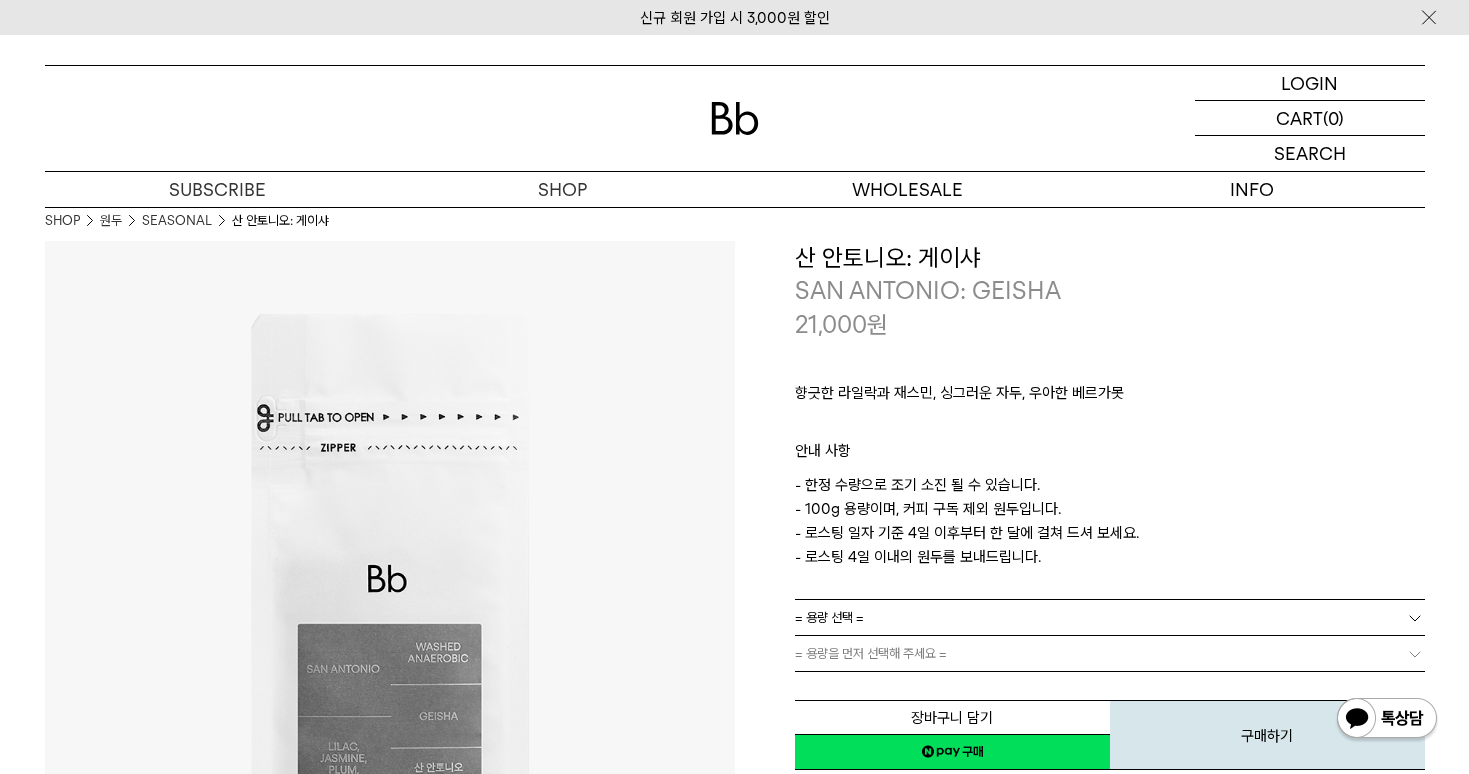 scroll, scrollTop: 0, scrollLeft: 0, axis: both 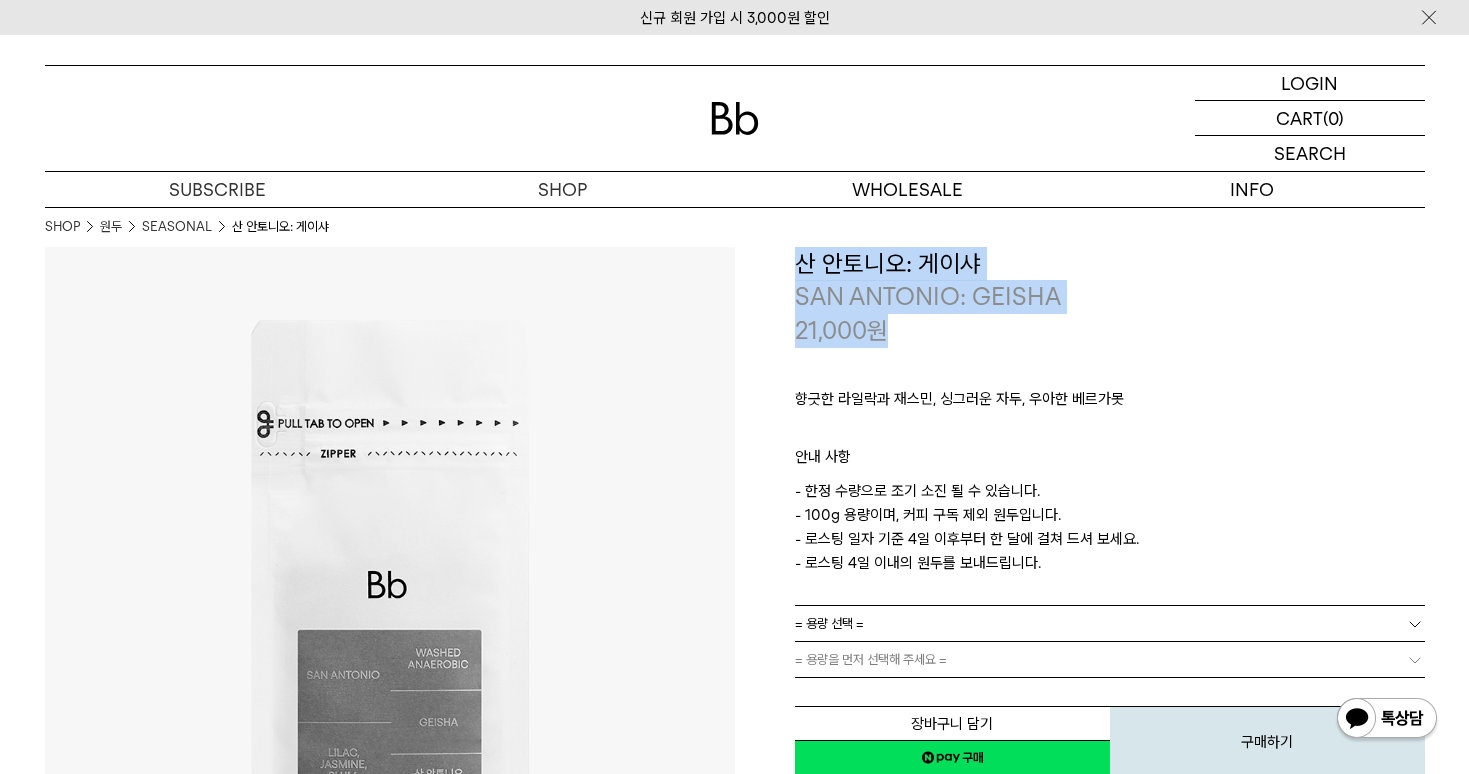 drag, startPoint x: 793, startPoint y: 273, endPoint x: 933, endPoint y: 319, distance: 147.3635 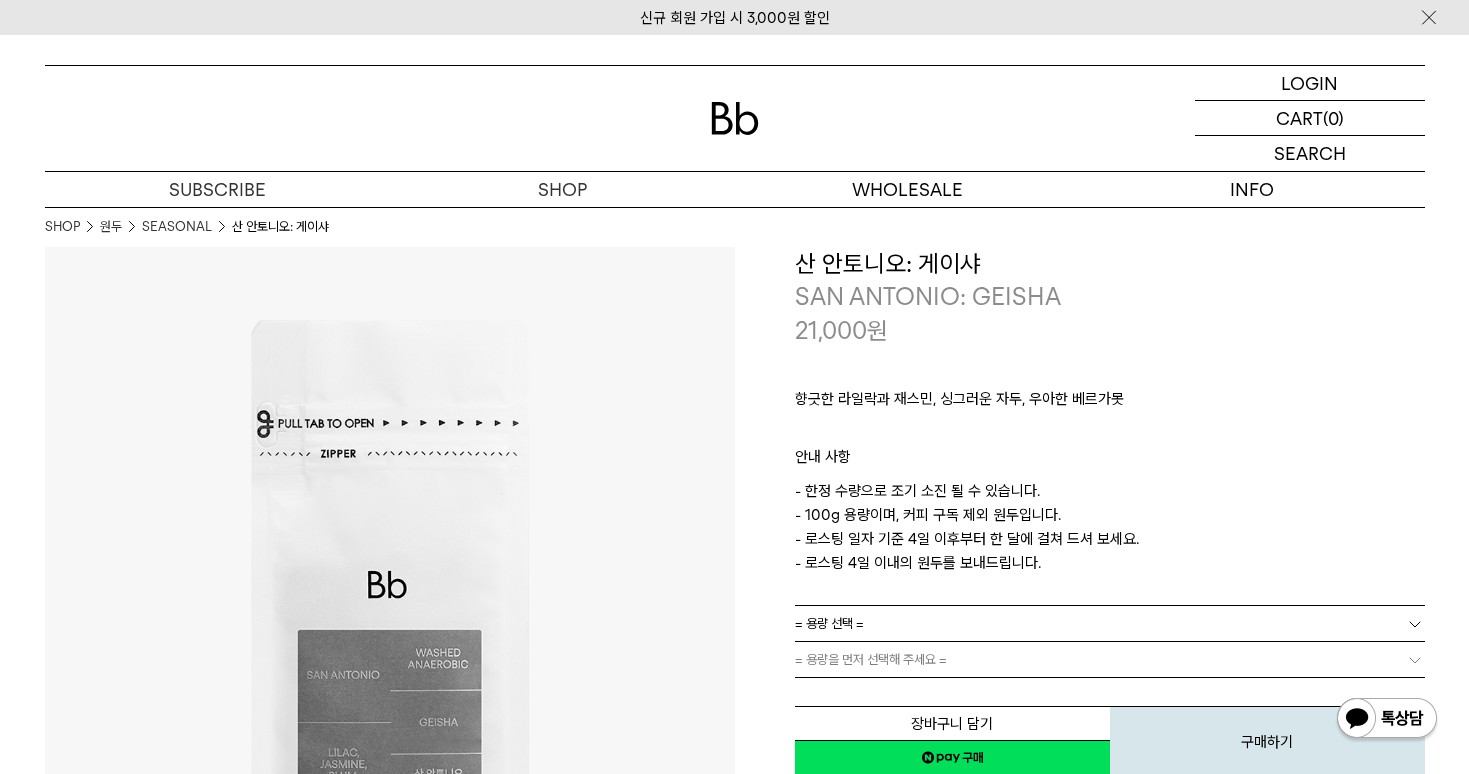 click on "향긋한 라일락과 재스민, 싱그러운 자두, 우아한 베르가못
ㅤ
안내 사항
- 한정 수량으로 조기 소진 될 수 있습니다.
- 100g 용량이며, 커피 구독 제외 원두입니다.
- 로스팅 일자 기준 4일 이후부터 한 달에 걸쳐 드셔 보세요.
- 로스팅 4일 이내의 원두를 보내드립니다." at bounding box center [1110, 476] 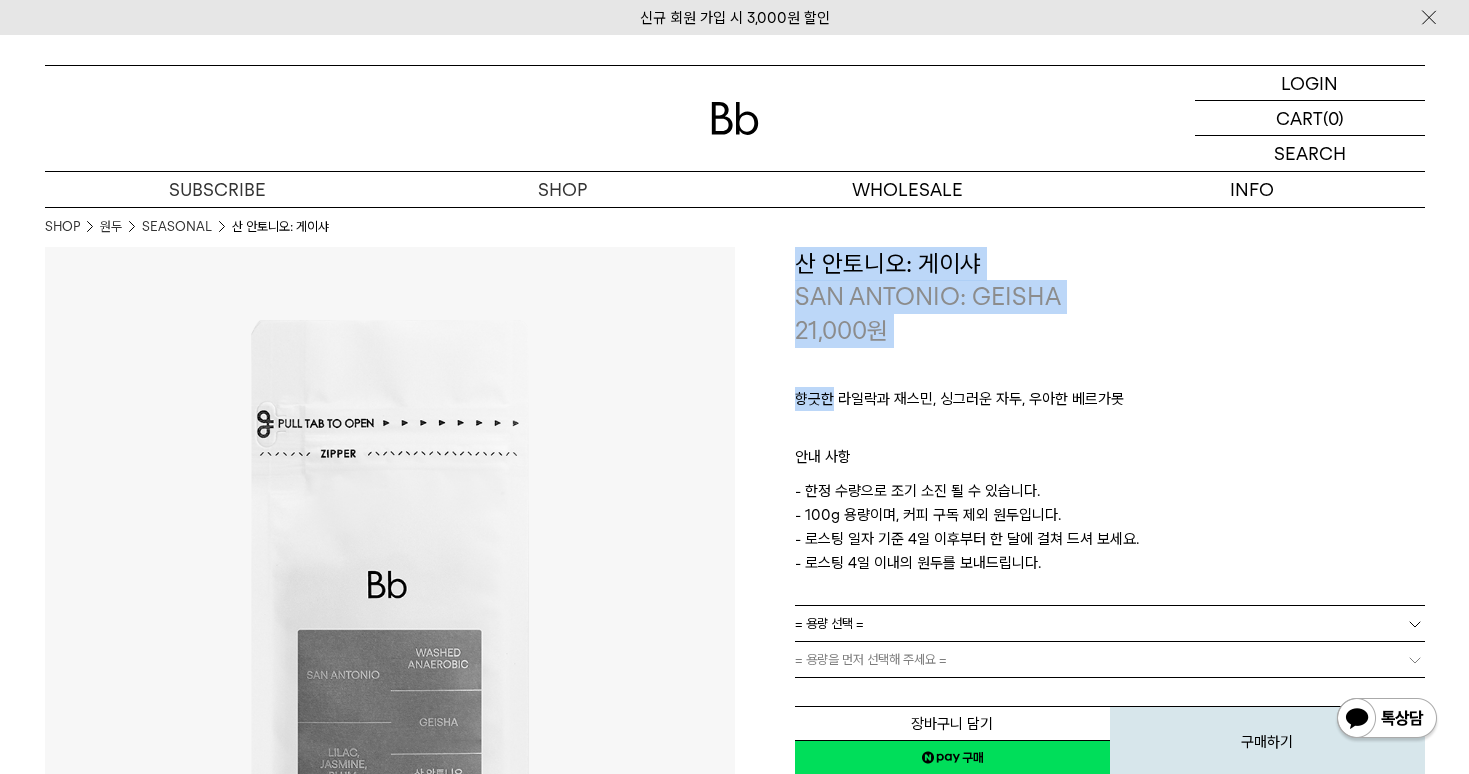 drag, startPoint x: 953, startPoint y: 347, endPoint x: 770, endPoint y: 255, distance: 204.82431 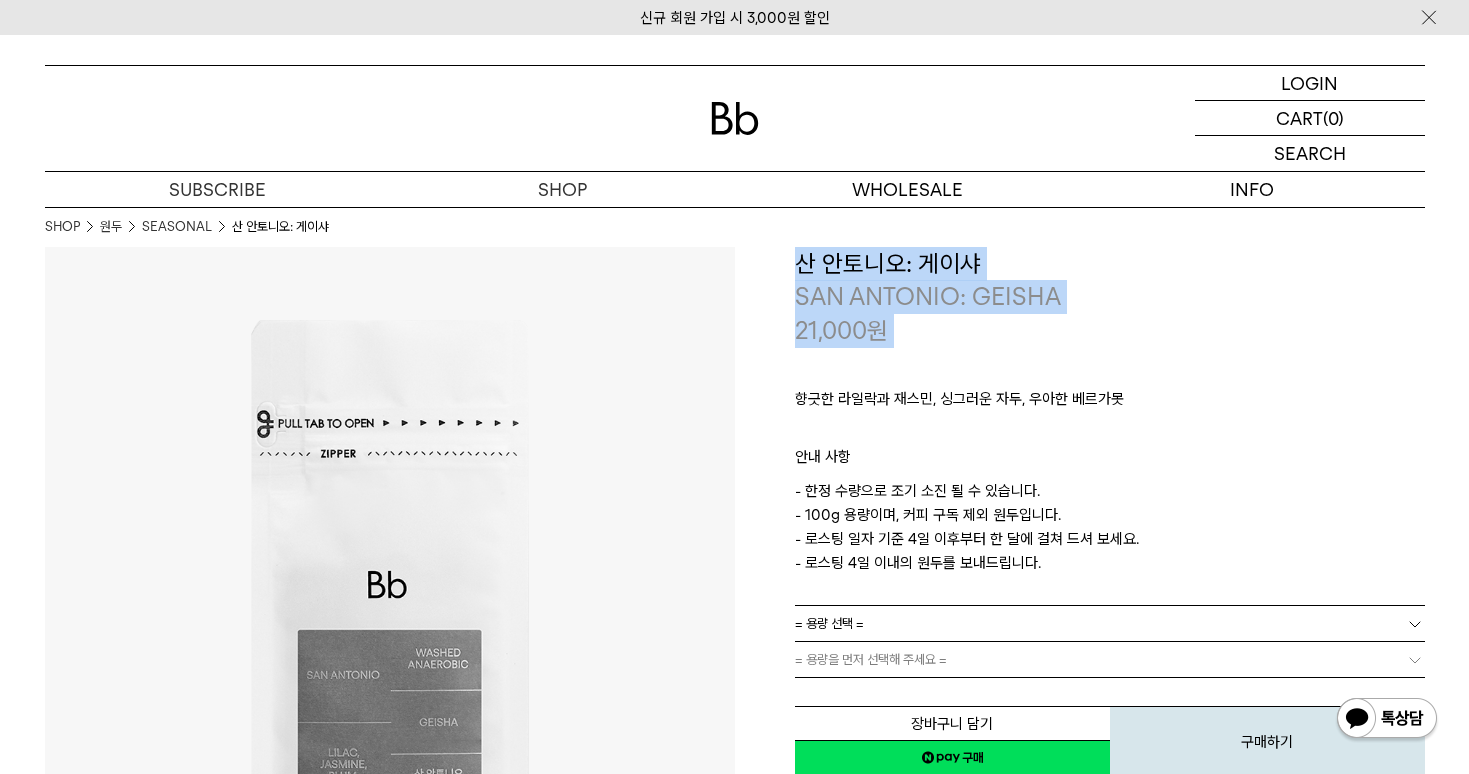 drag, startPoint x: 792, startPoint y: 256, endPoint x: 904, endPoint y: 353, distance: 148.16545 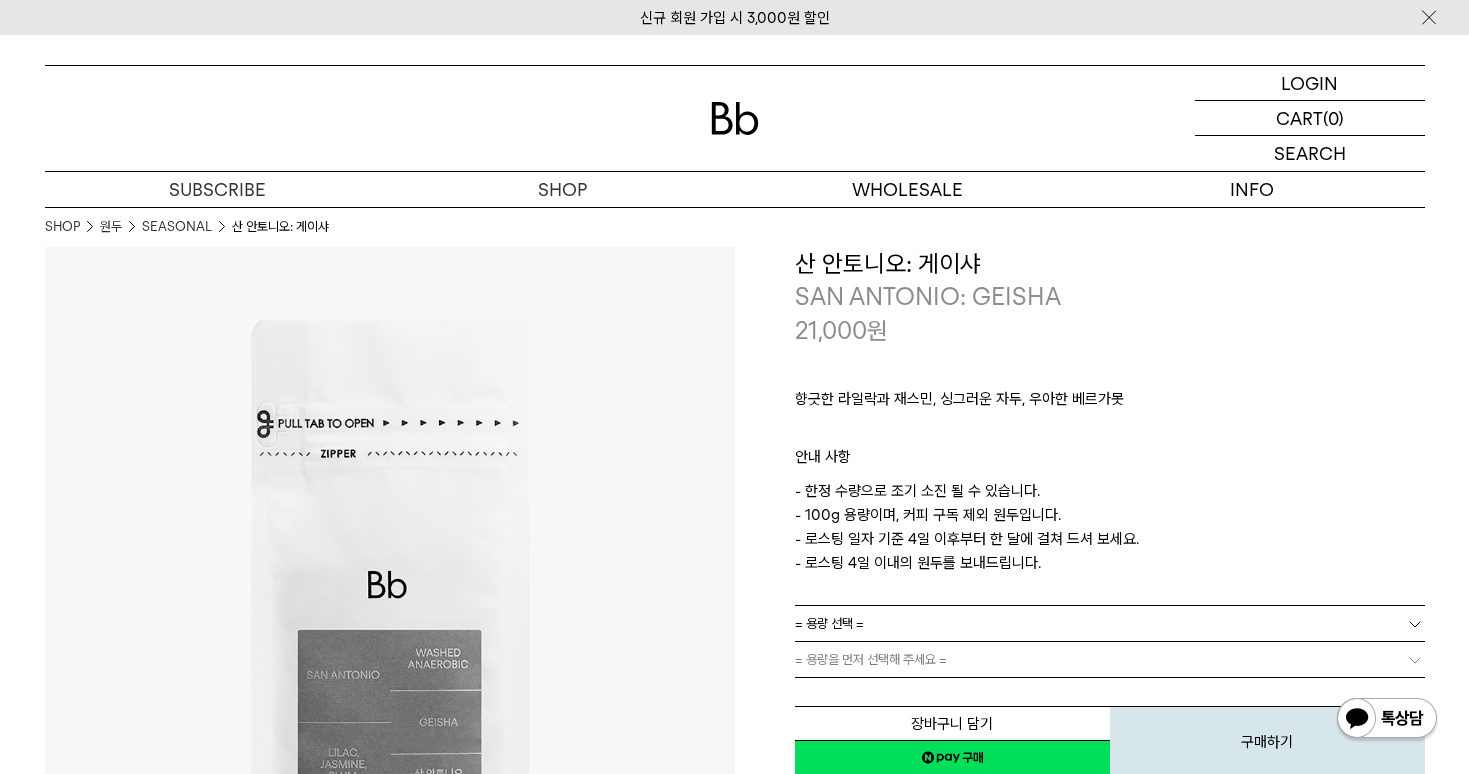 click on "향긋한 라일락과 재스민, 싱그러운 자두, 우아한 베르가못
ㅤ
안내 사항
- 한정 수량으로 조기 소진 될 수 있습니다.
- 100g 용량이며, 커피 구독 제외 원두입니다.
- 로스팅 일자 기준 4일 이후부터 한 달에 걸쳐 드셔 보세요.
- 로스팅 4일 이내의 원두를 보내드립니다." at bounding box center [1110, 476] 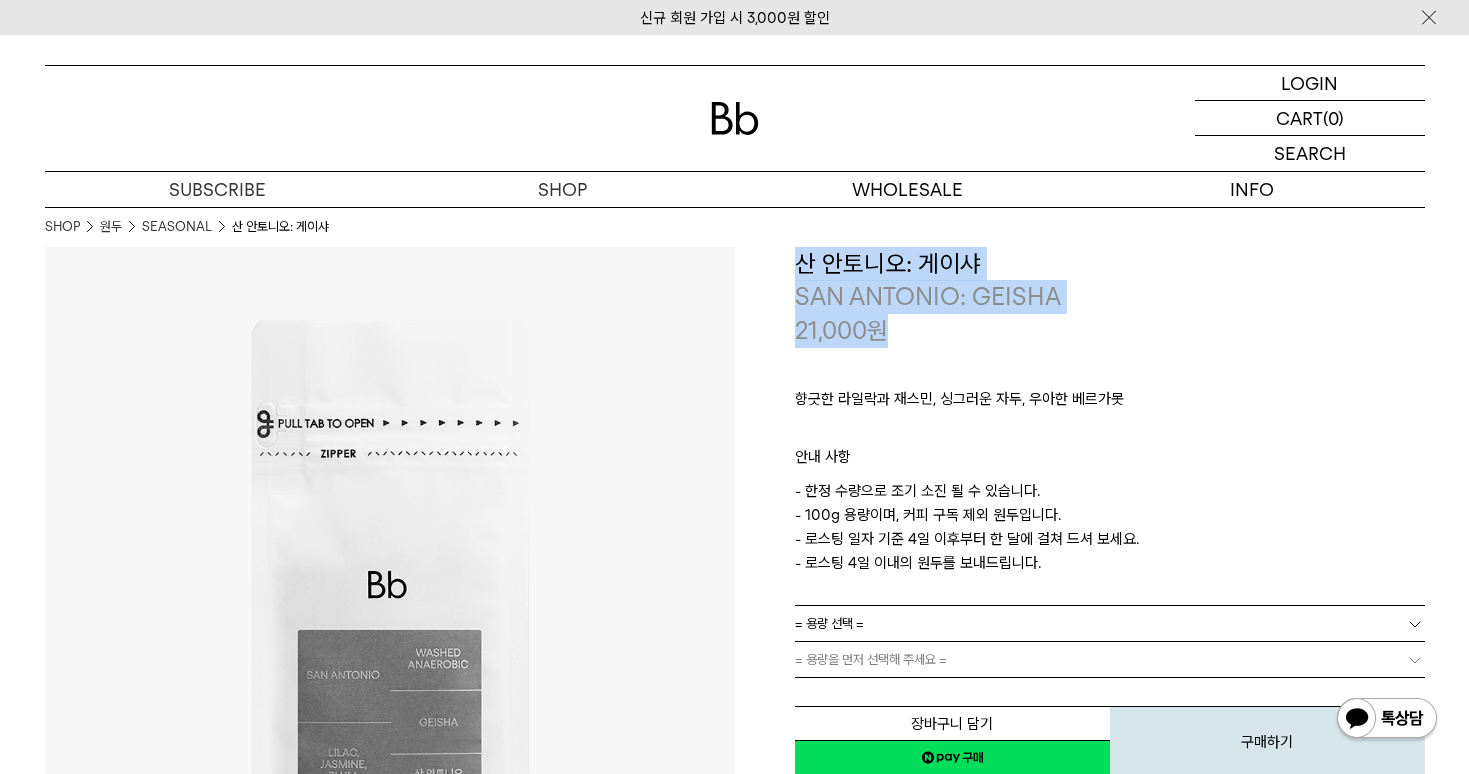 drag, startPoint x: 885, startPoint y: 326, endPoint x: 795, endPoint y: 261, distance: 111.01801 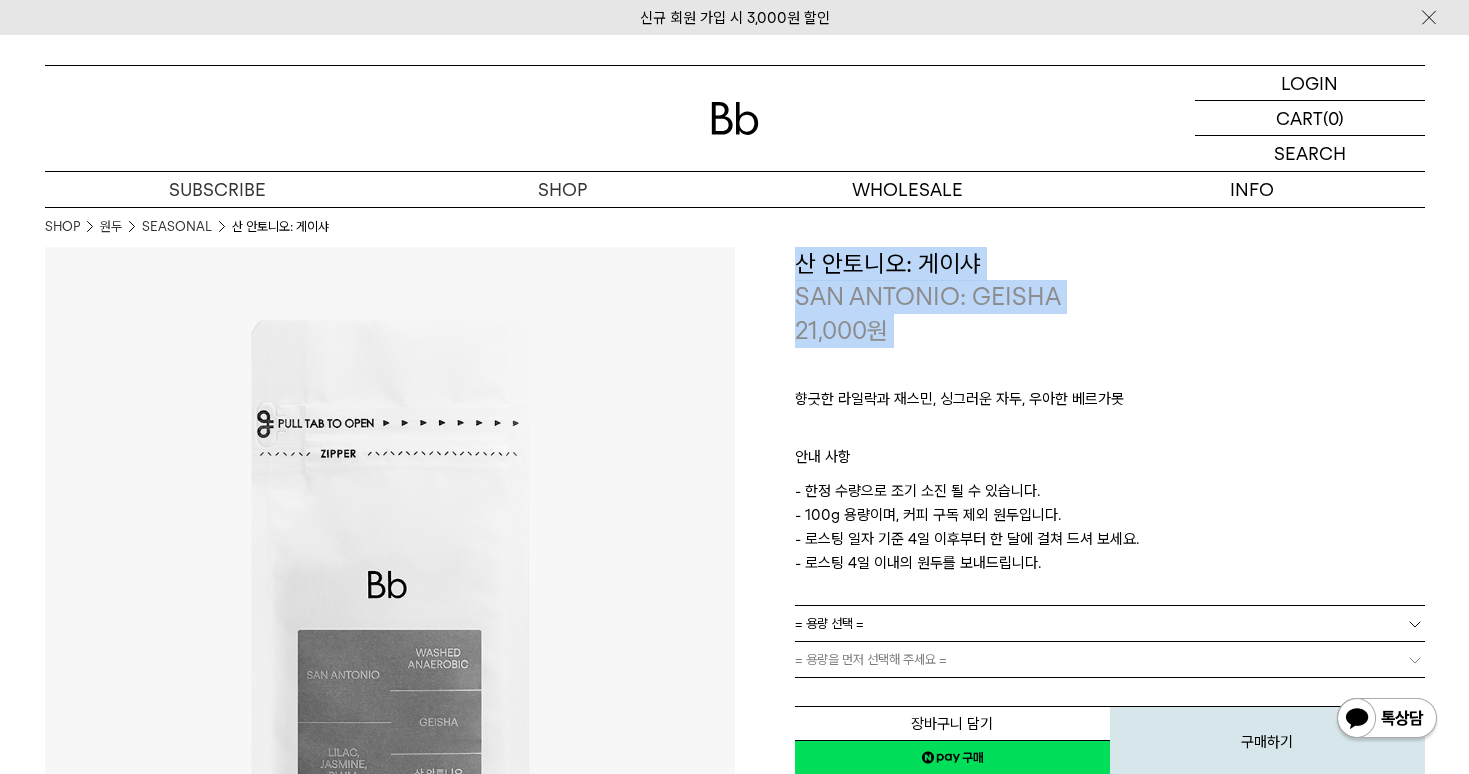 drag, startPoint x: 795, startPoint y: 261, endPoint x: 896, endPoint y: 321, distance: 117.47766 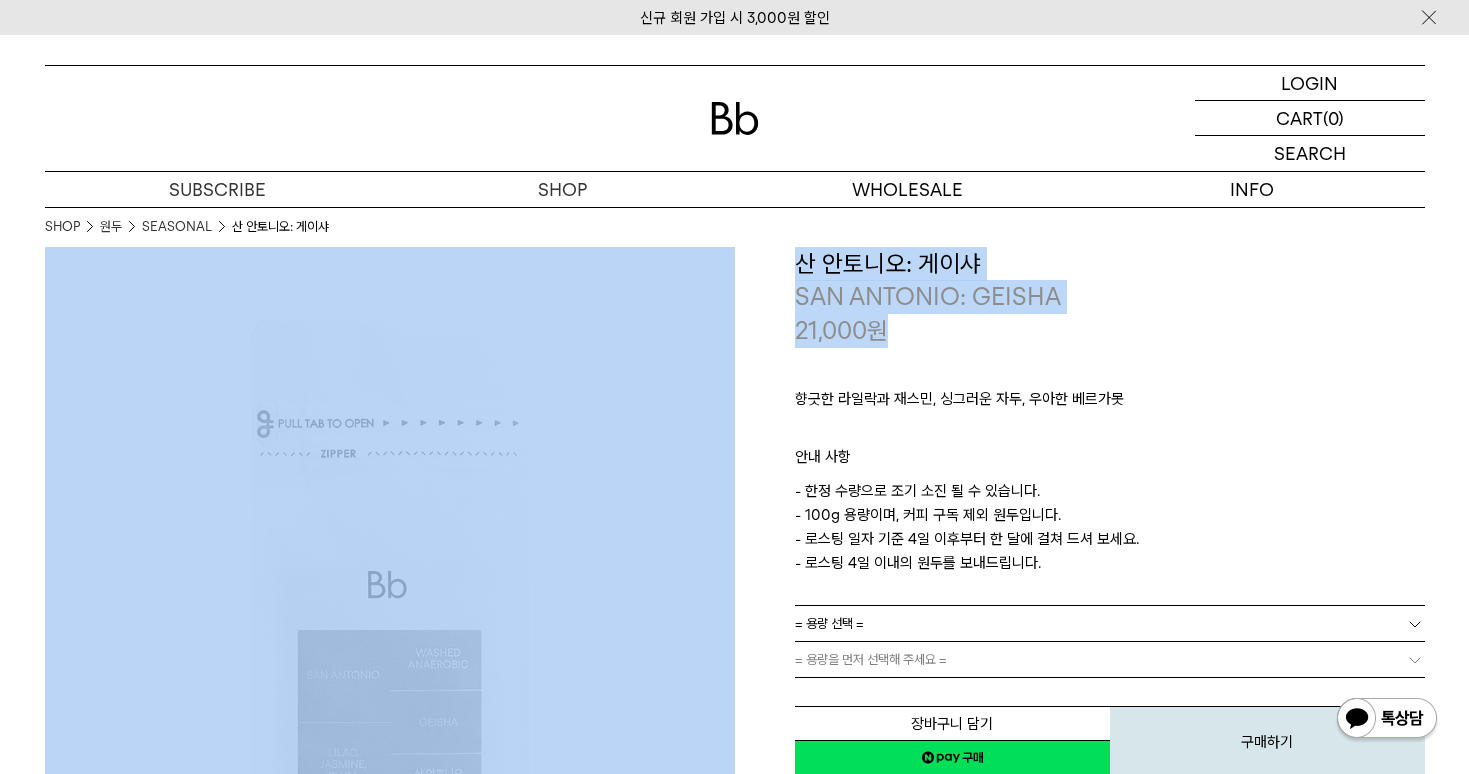 drag, startPoint x: 892, startPoint y: 331, endPoint x: 783, endPoint y: 238, distance: 143.28294 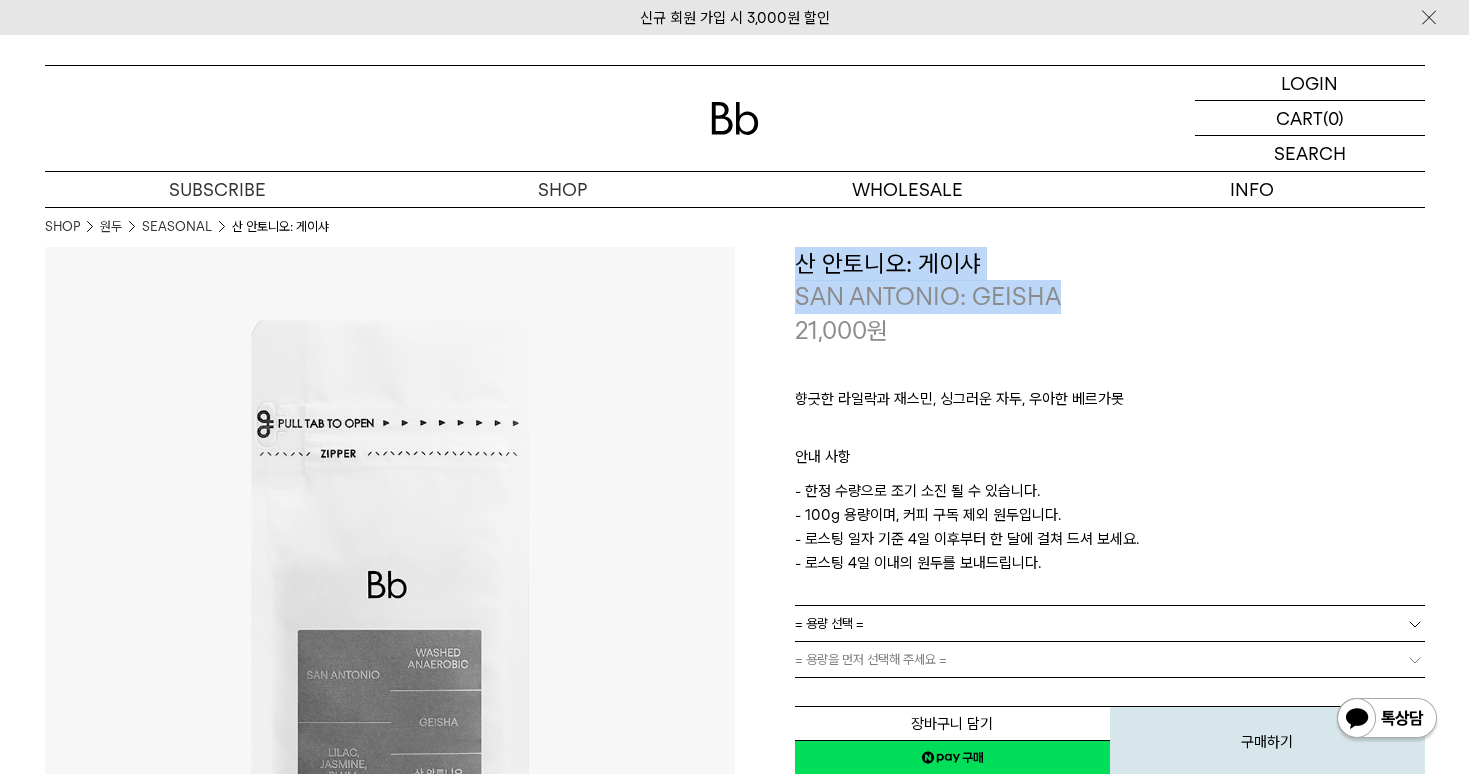 drag, startPoint x: 789, startPoint y: 259, endPoint x: 908, endPoint y: 310, distance: 129.46814 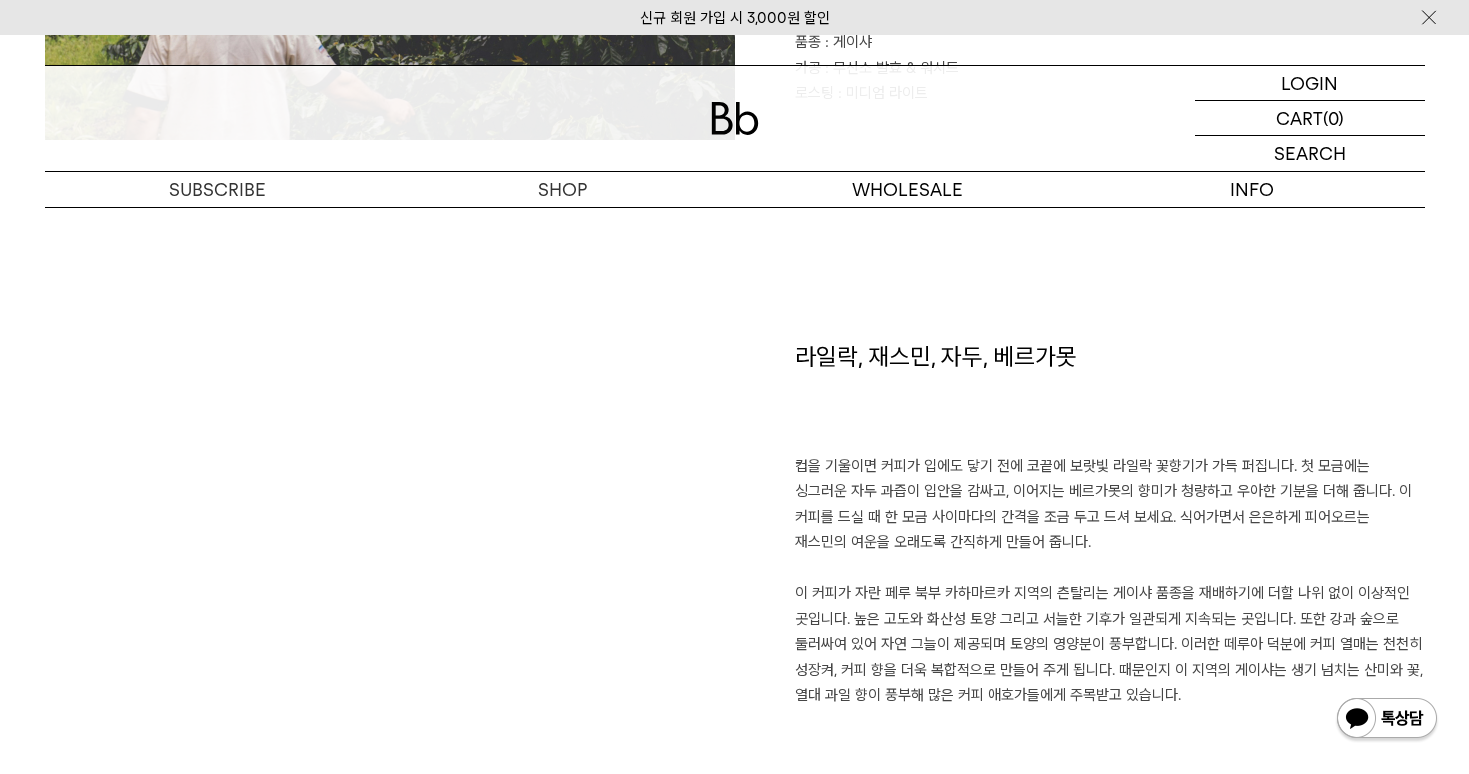 scroll, scrollTop: 1292, scrollLeft: 0, axis: vertical 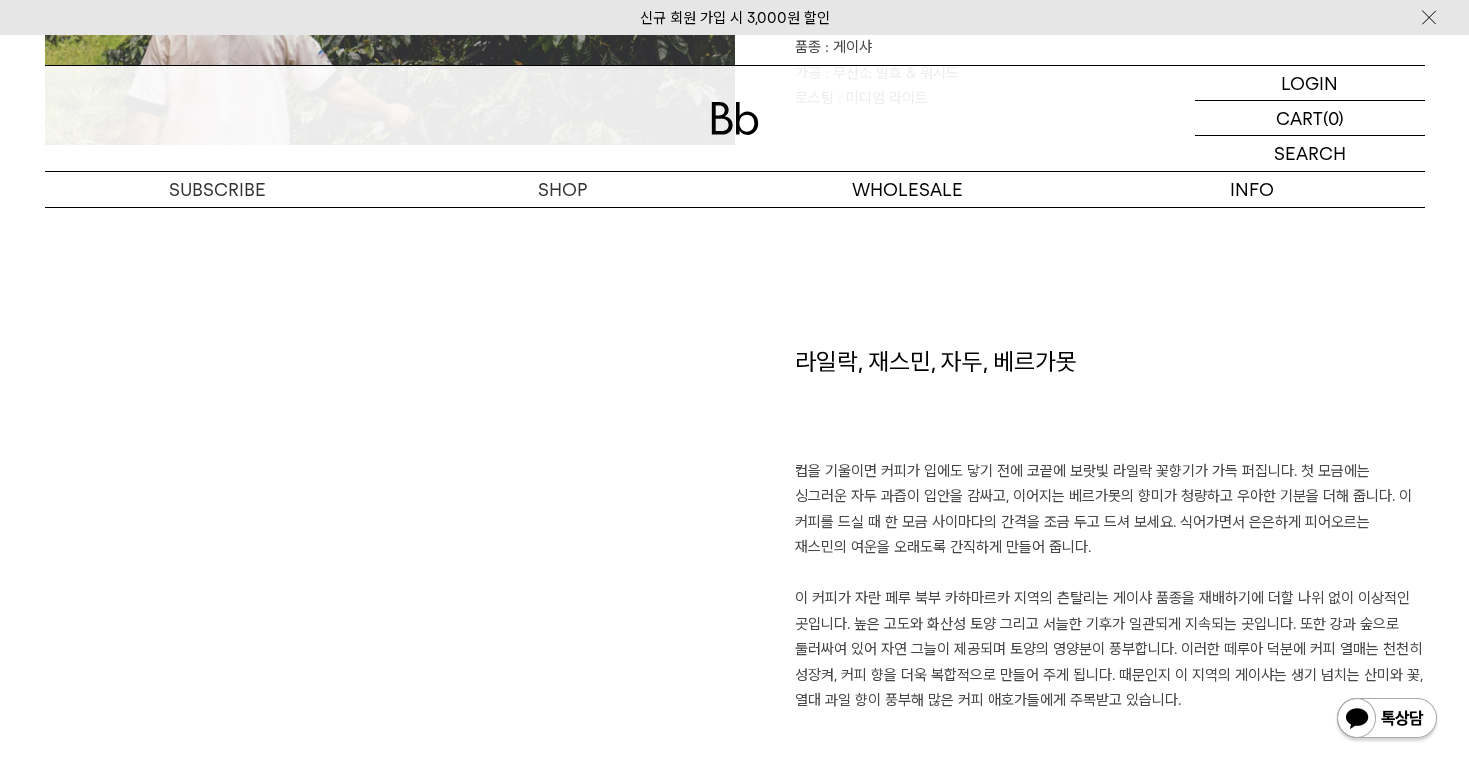 drag, startPoint x: 804, startPoint y: 355, endPoint x: 1288, endPoint y: 699, distance: 593.79456 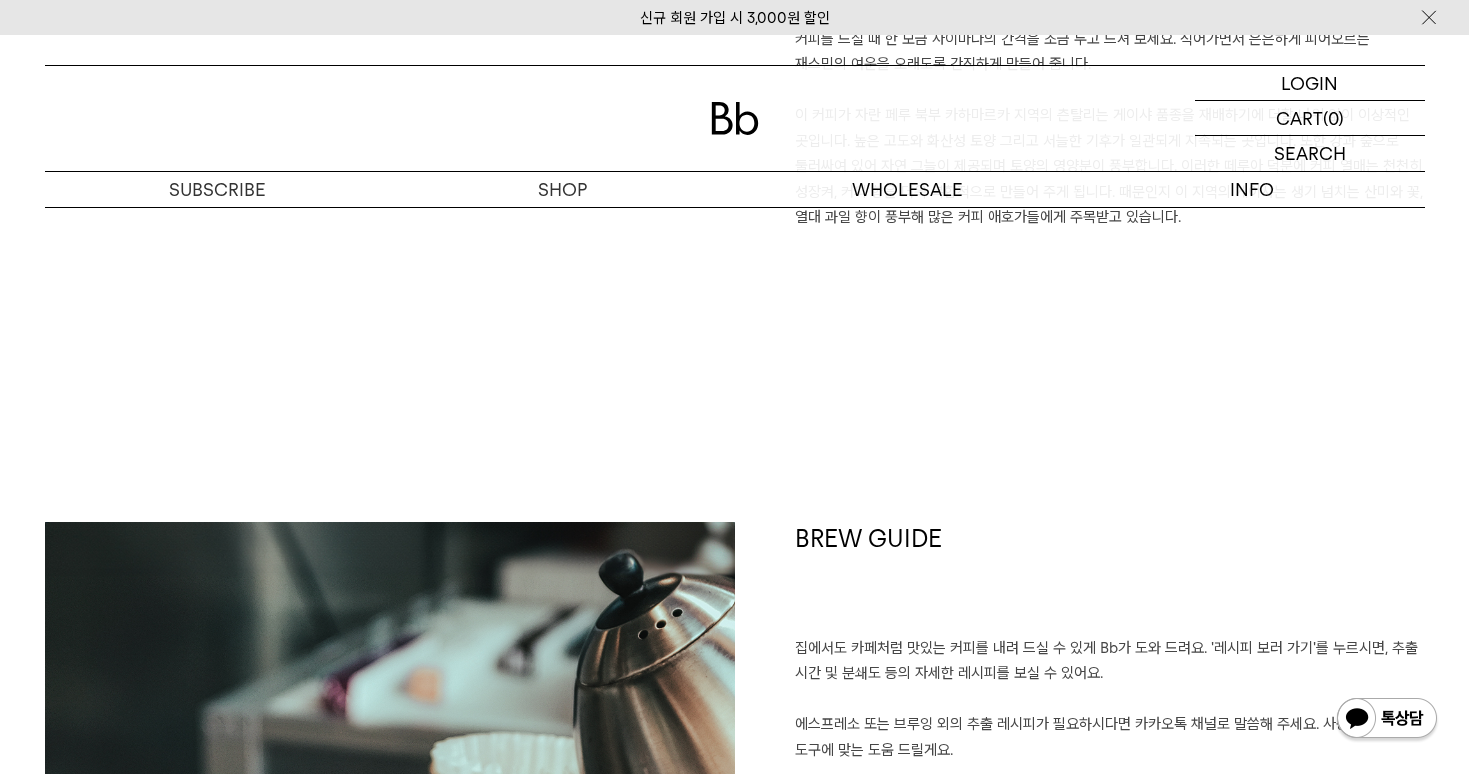 scroll, scrollTop: 1525, scrollLeft: 0, axis: vertical 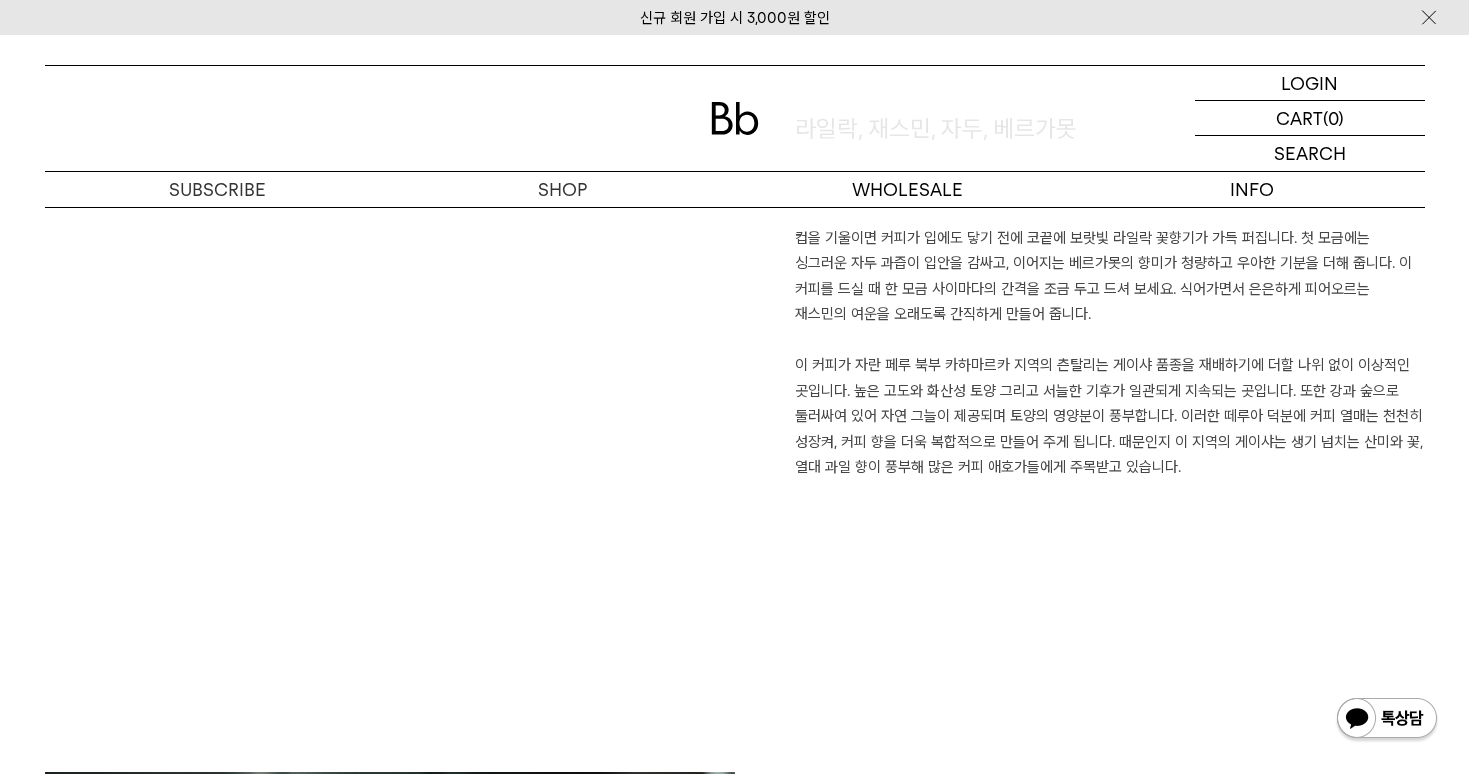 click on "이 커피가 자란 페루 북부 카하마르카 지역의 츤탈리는 게이샤 품종을 재배하기에 더할 나위 없이 이상적인 곳입니다. 높은 고도와 화산성 토양 그리고 서늘한 기후가 일관되게 지속되는 곳입니다. 또한 강과 숲으로 둘러싸여 있어 자연 그늘이 제공되며 토양의 영양분이 풍부합니다. 이러한 떼루아 덕분에 커피 열매는 천천히 성장켜, 커피 향을 더욱 복합적으로 만들어 주게 됩니다. 때문인지 이 지역의 게이샤는 생기 넘치는 산미와 꽃, 열대 과일 향이 풍부해 많은 커피 애호가들에게 주목받고 있습니다." at bounding box center (1110, 417) 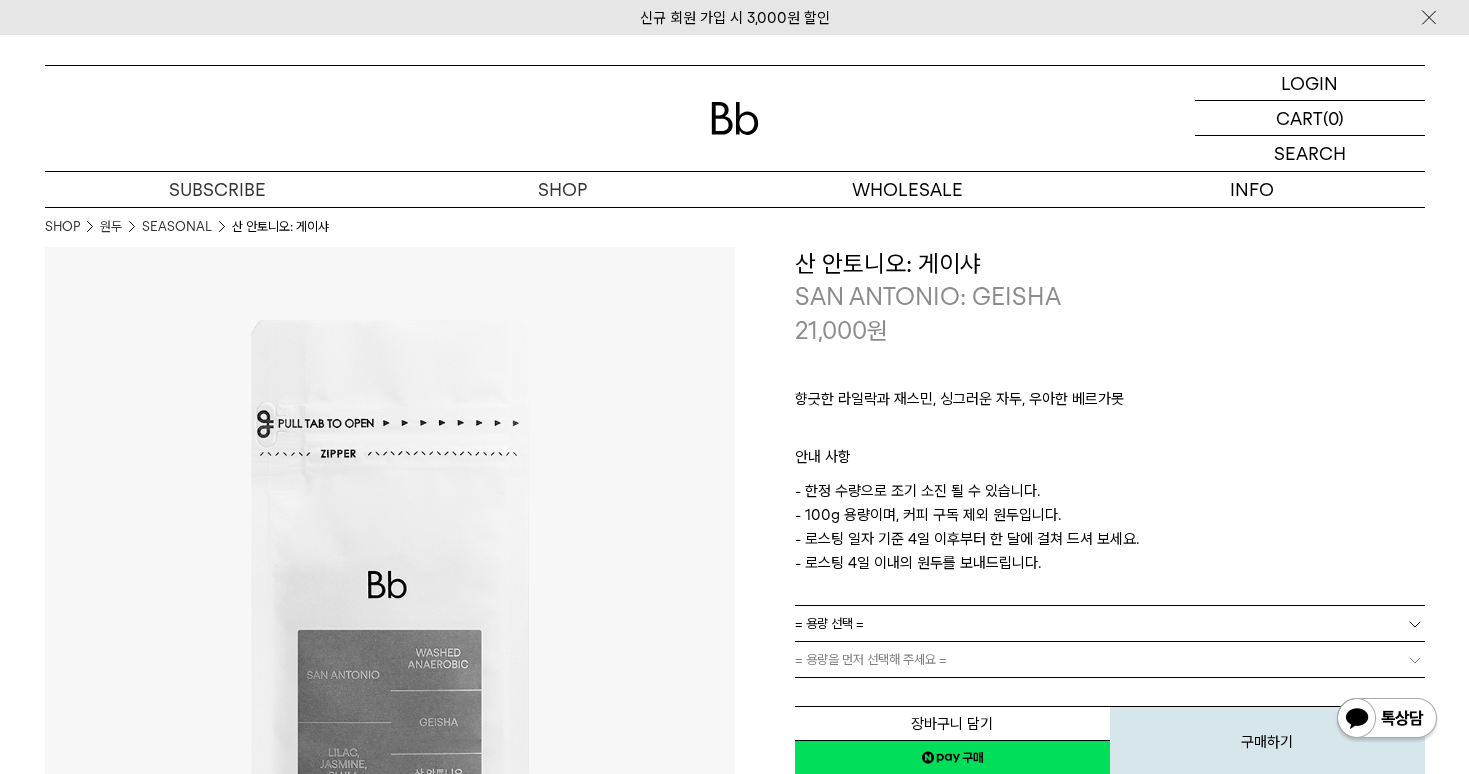 scroll, scrollTop: 0, scrollLeft: 0, axis: both 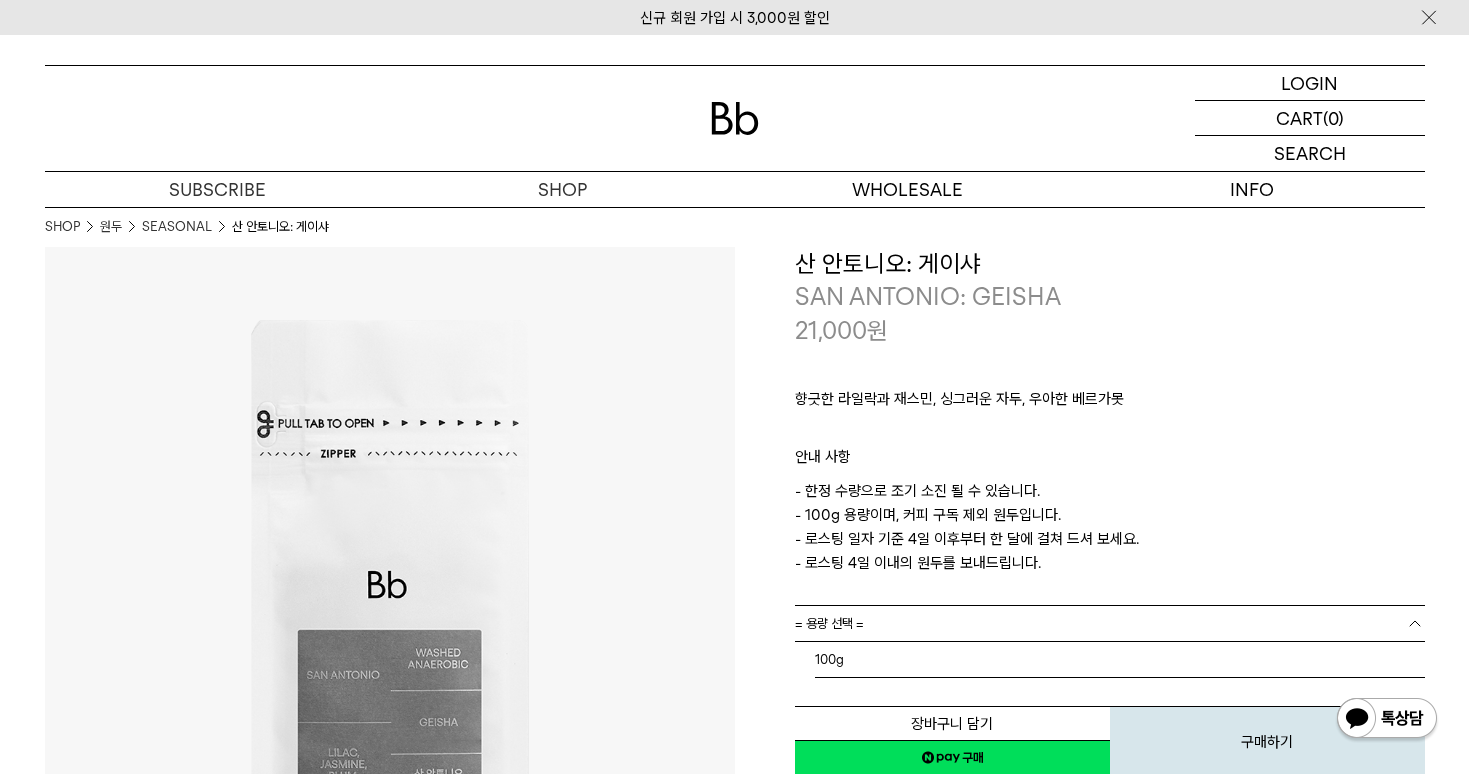 click on "=
용량 선택
=" at bounding box center [1110, 623] 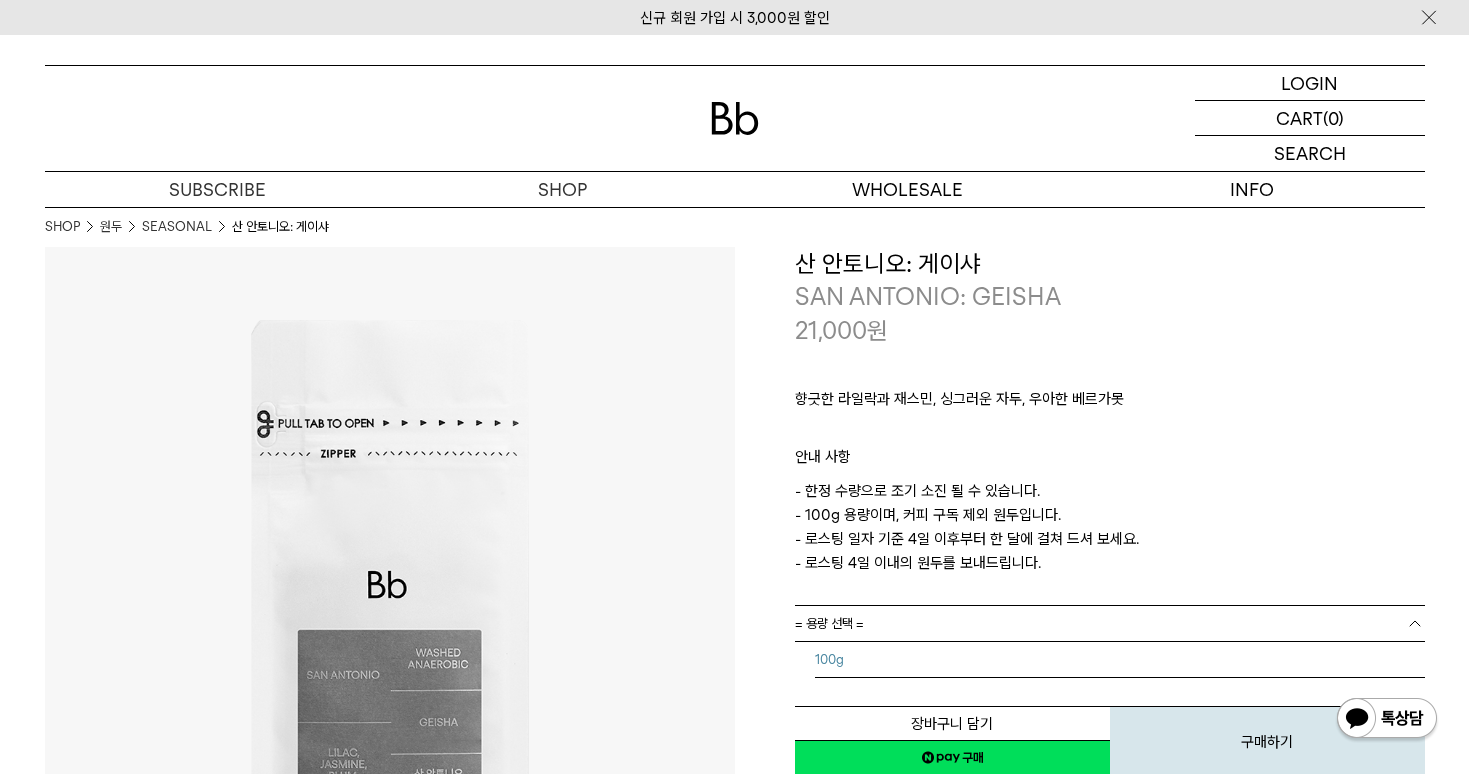 click on "100g" at bounding box center (1120, 660) 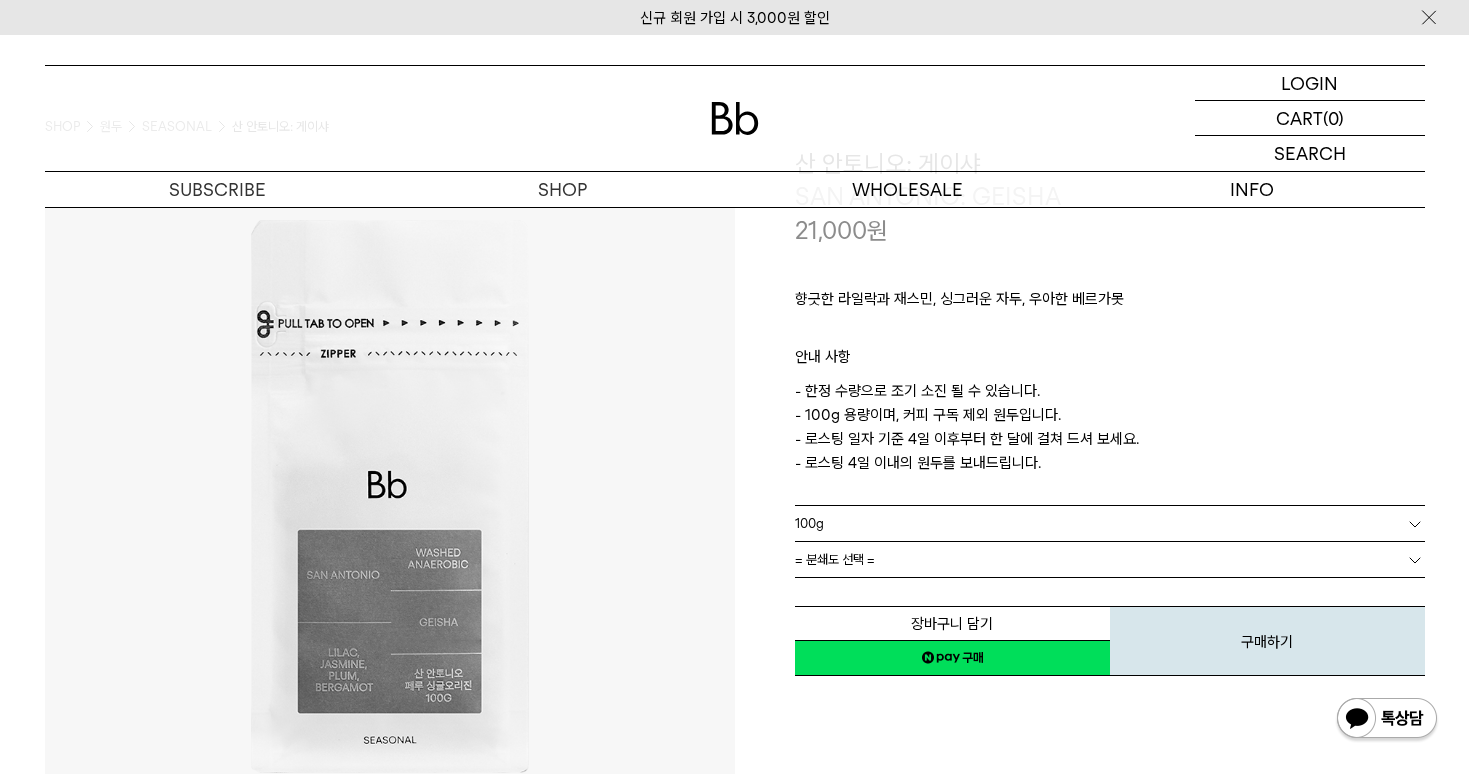 scroll, scrollTop: 105, scrollLeft: 0, axis: vertical 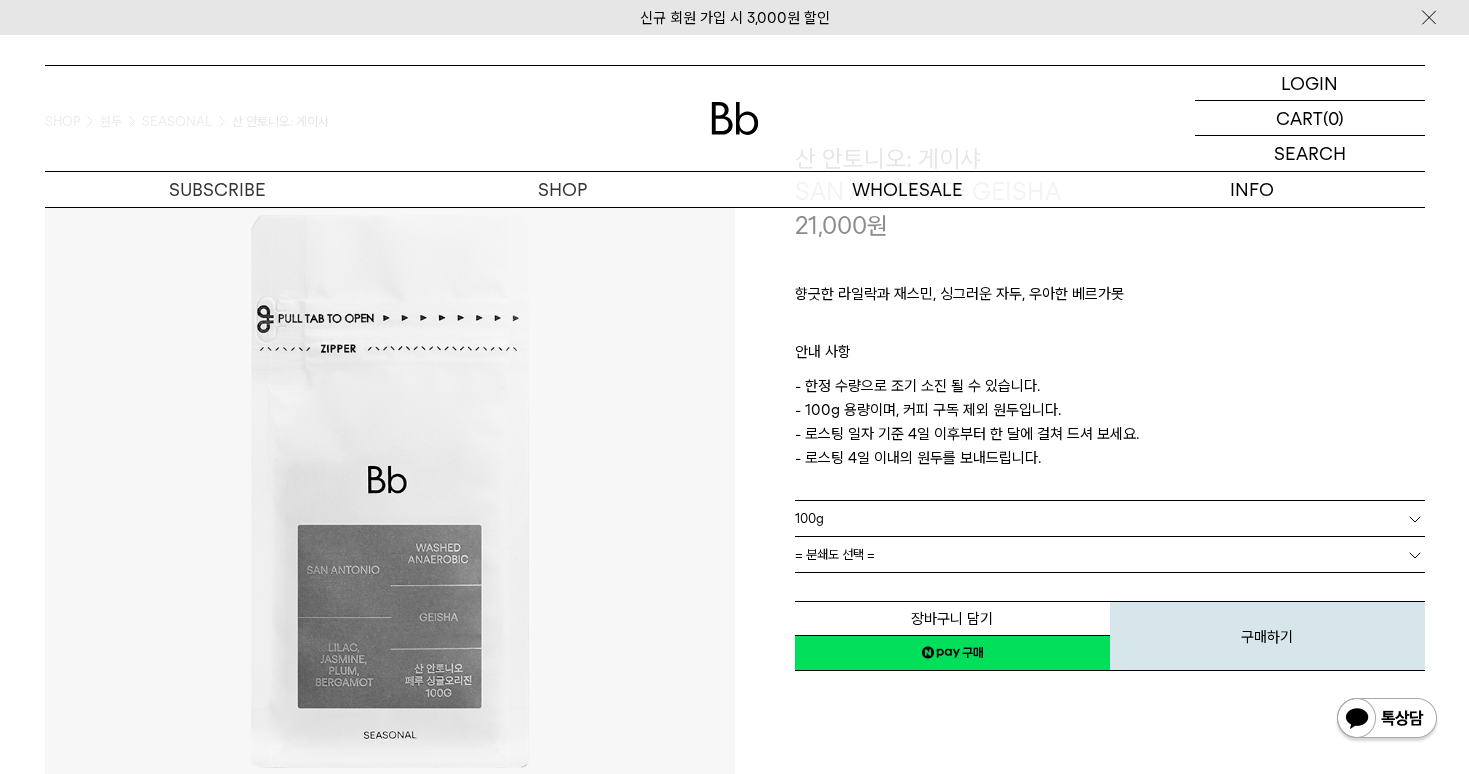 click on "= 분쇄도 선택 =" at bounding box center (1110, 554) 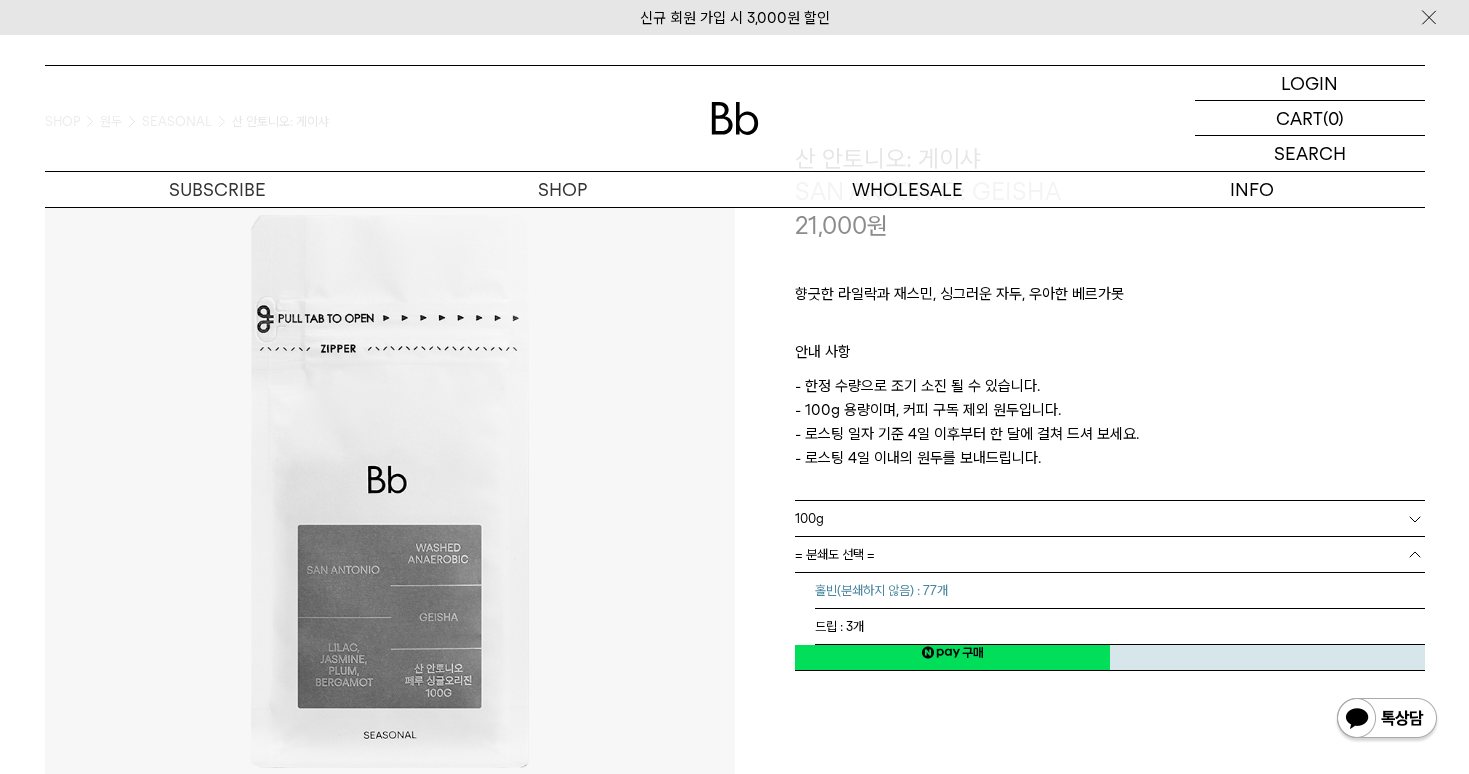 click on "홀빈(분쇄하지 않음) : 77개" at bounding box center (1120, 591) 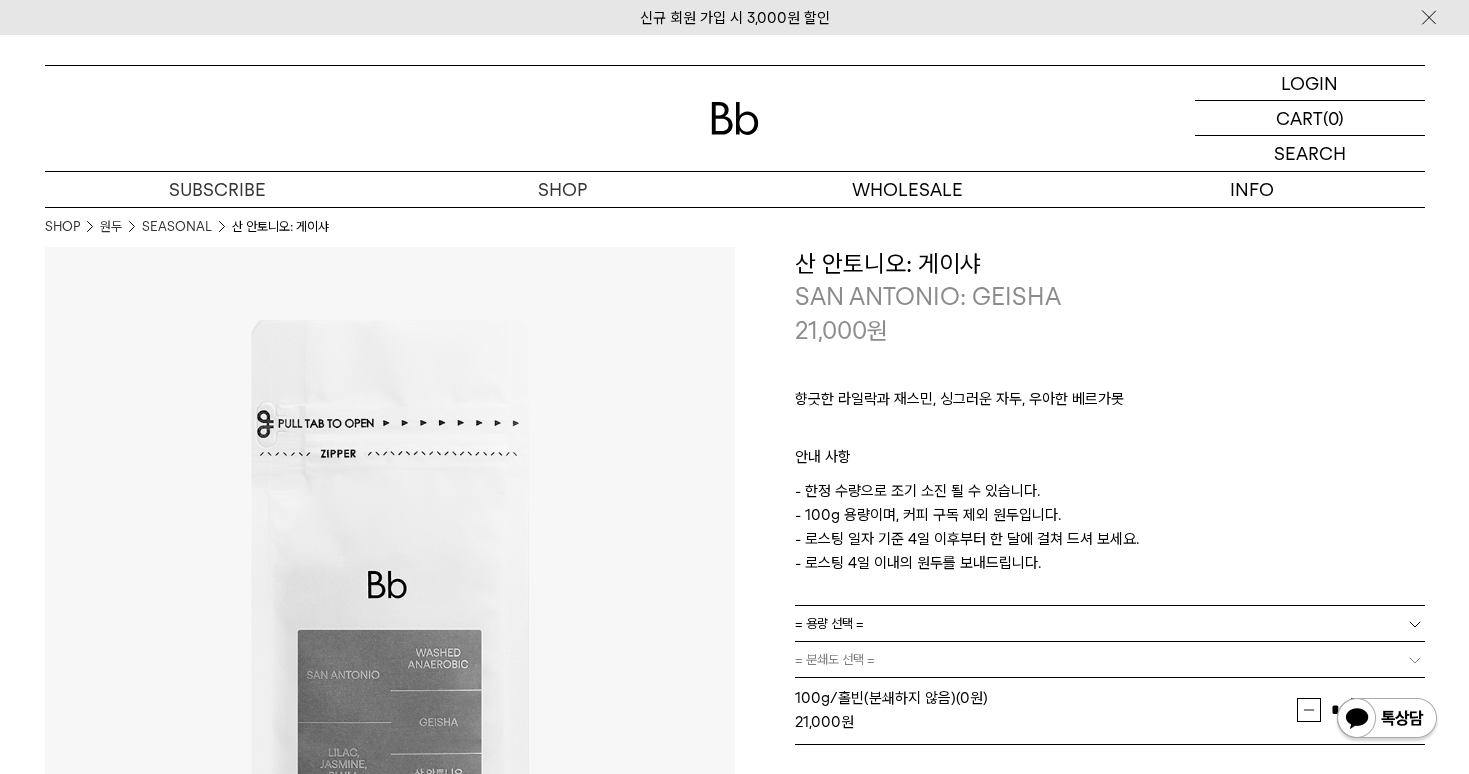 scroll, scrollTop: 0, scrollLeft: 0, axis: both 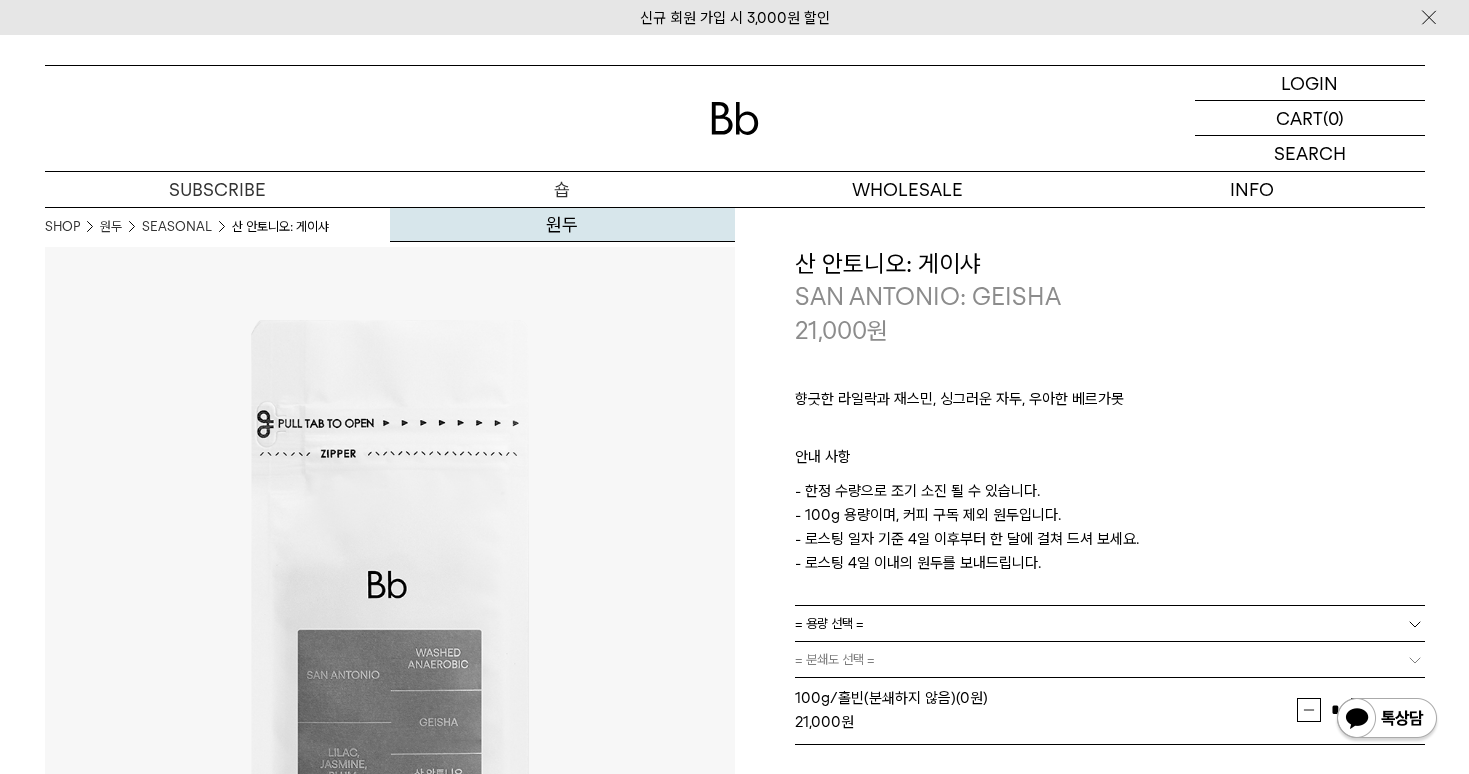 click on "신규 회원 가입 시 3,000원 할인
LOGIN
로그인
LOGIN
로그인
CART
장바구니
(0)
SEARCH
검색
검색폼
**
추천상품" at bounding box center [734, 2851] 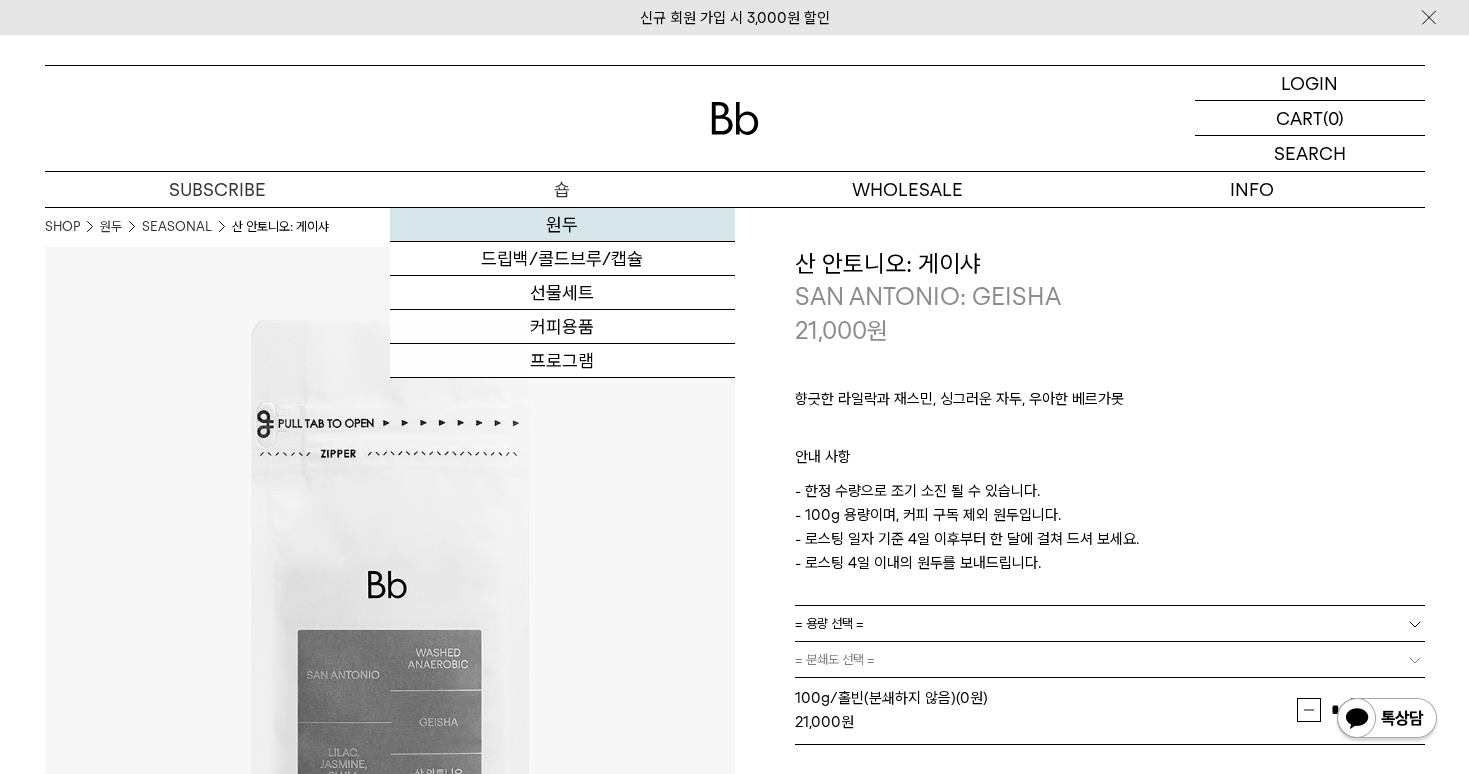 click on "원두" at bounding box center [562, 225] 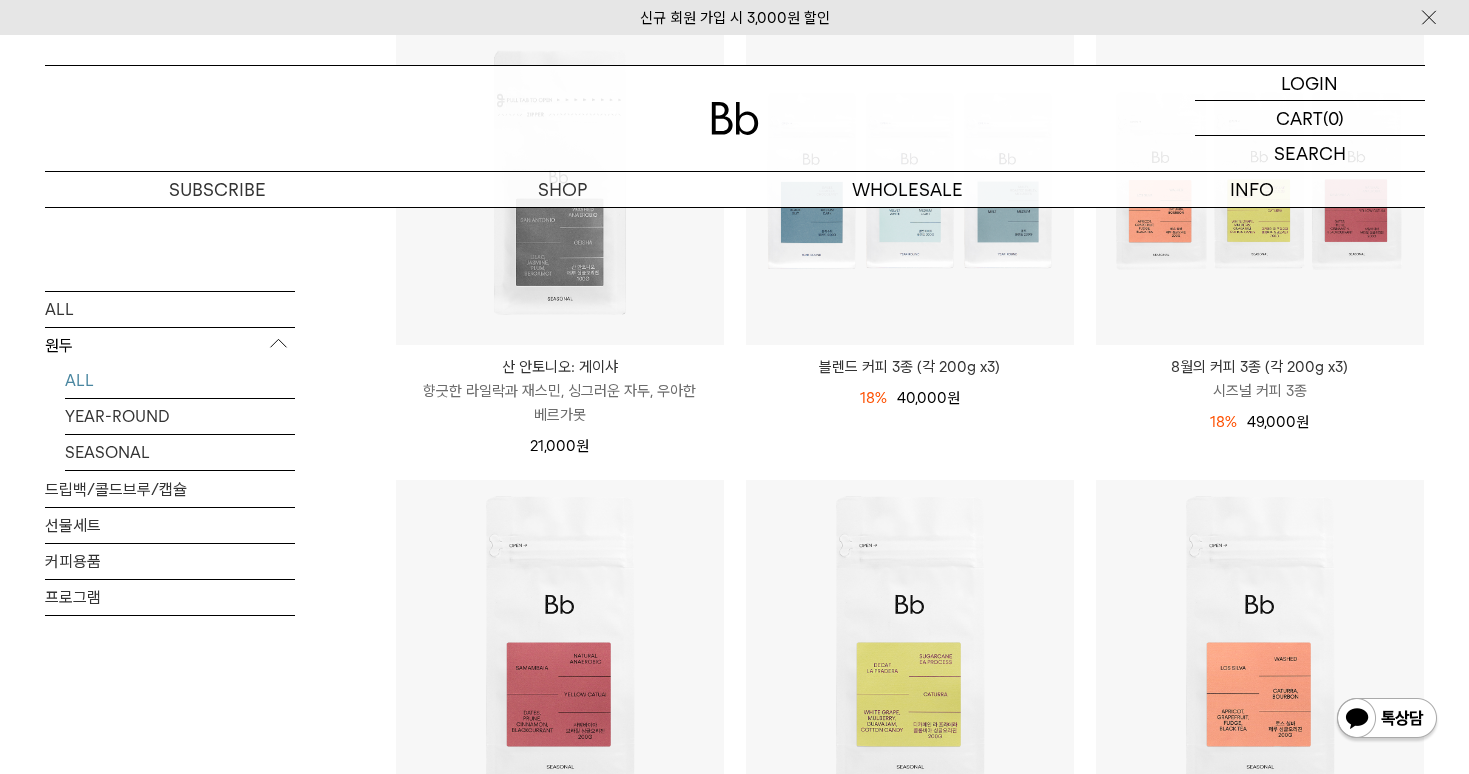 scroll, scrollTop: 0, scrollLeft: 0, axis: both 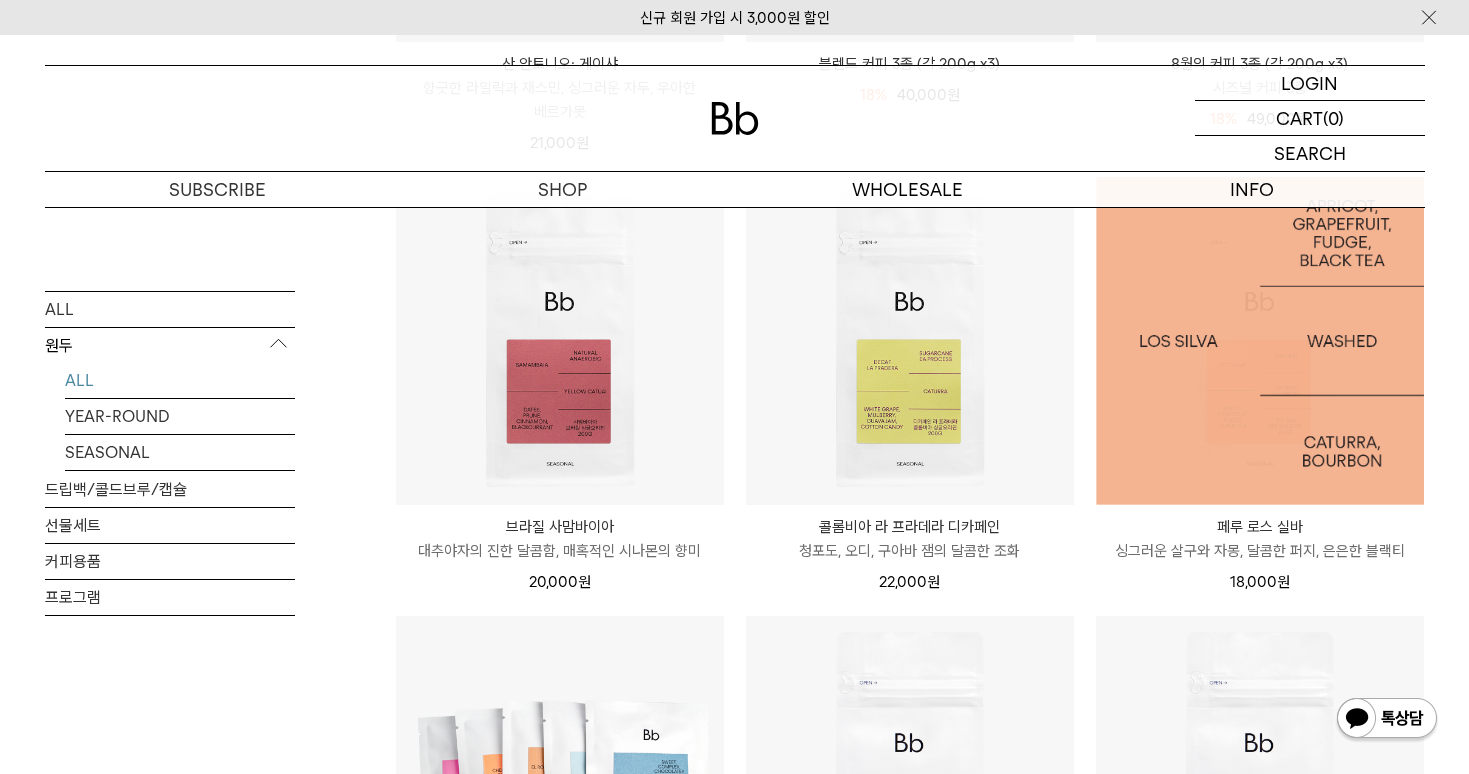 click at bounding box center (1260, 341) 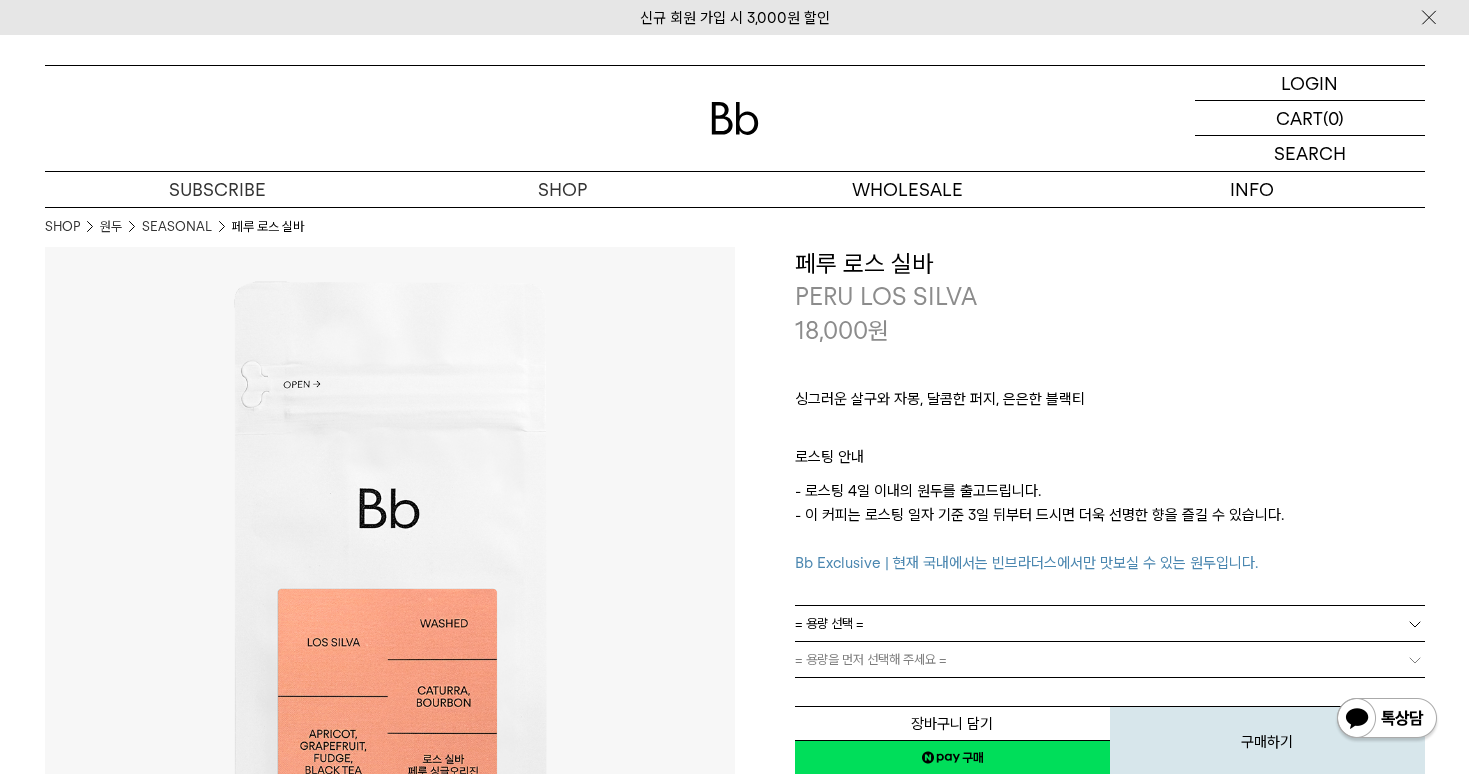 scroll, scrollTop: 0, scrollLeft: 0, axis: both 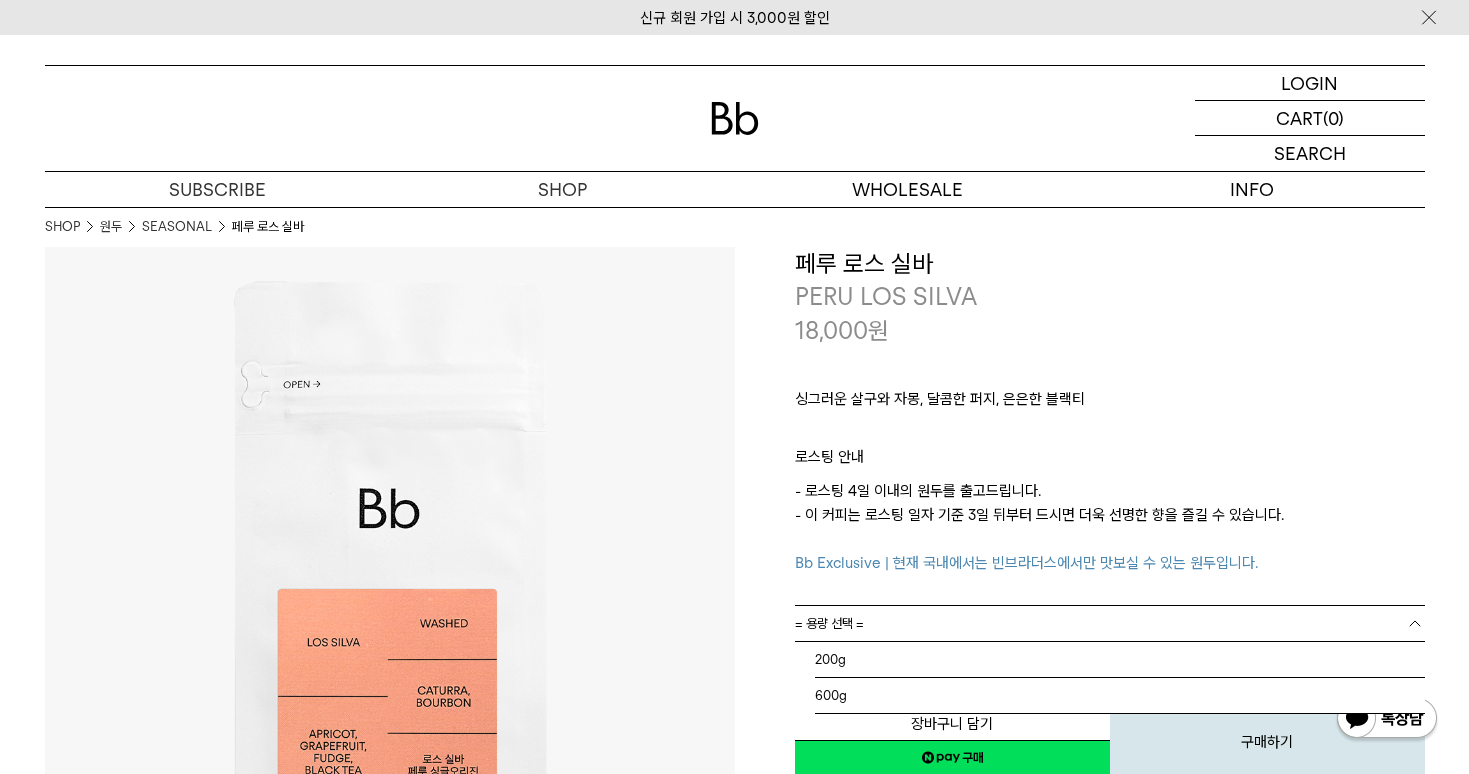 click on "=
용량 선택
=" at bounding box center [1110, 623] 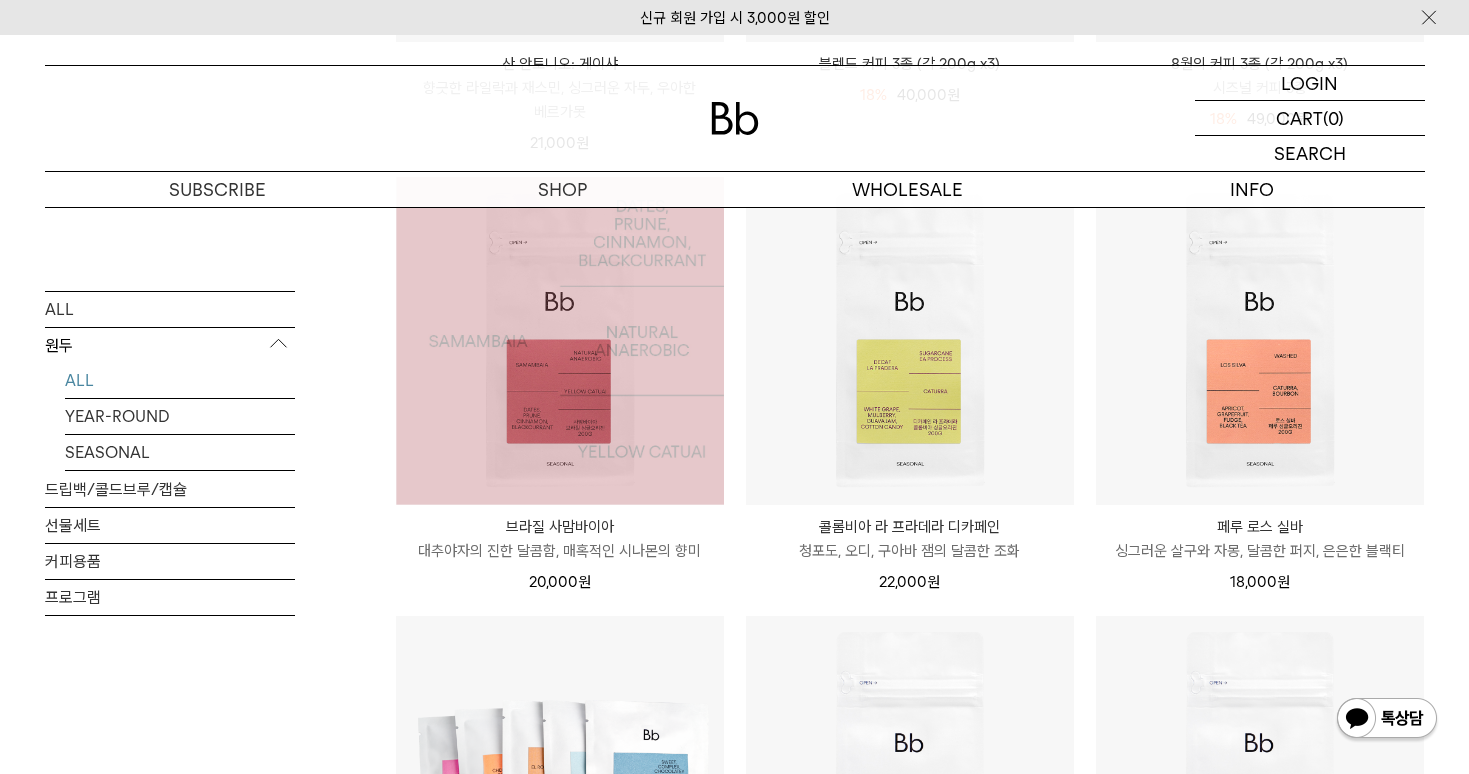 scroll, scrollTop: 0, scrollLeft: 0, axis: both 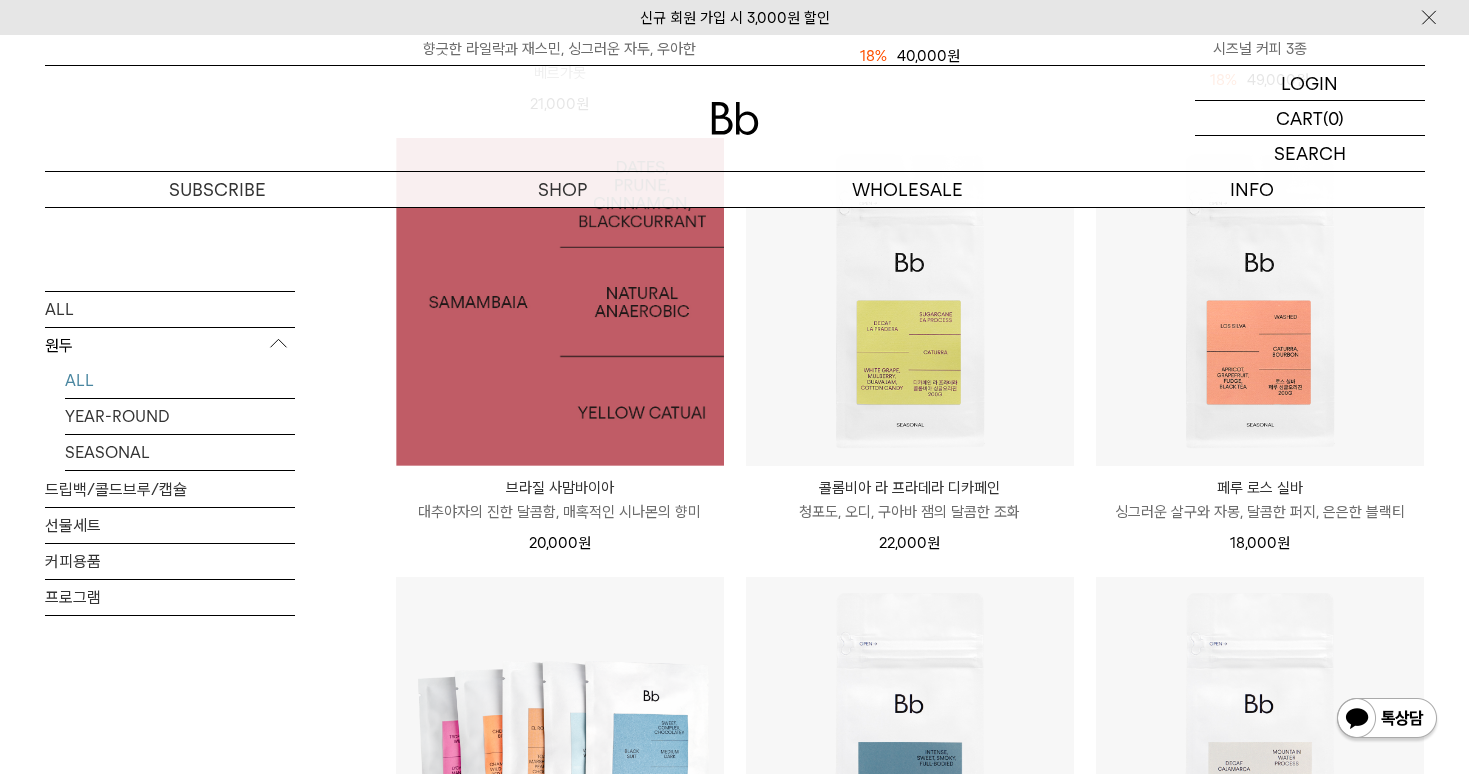 click at bounding box center [560, 302] 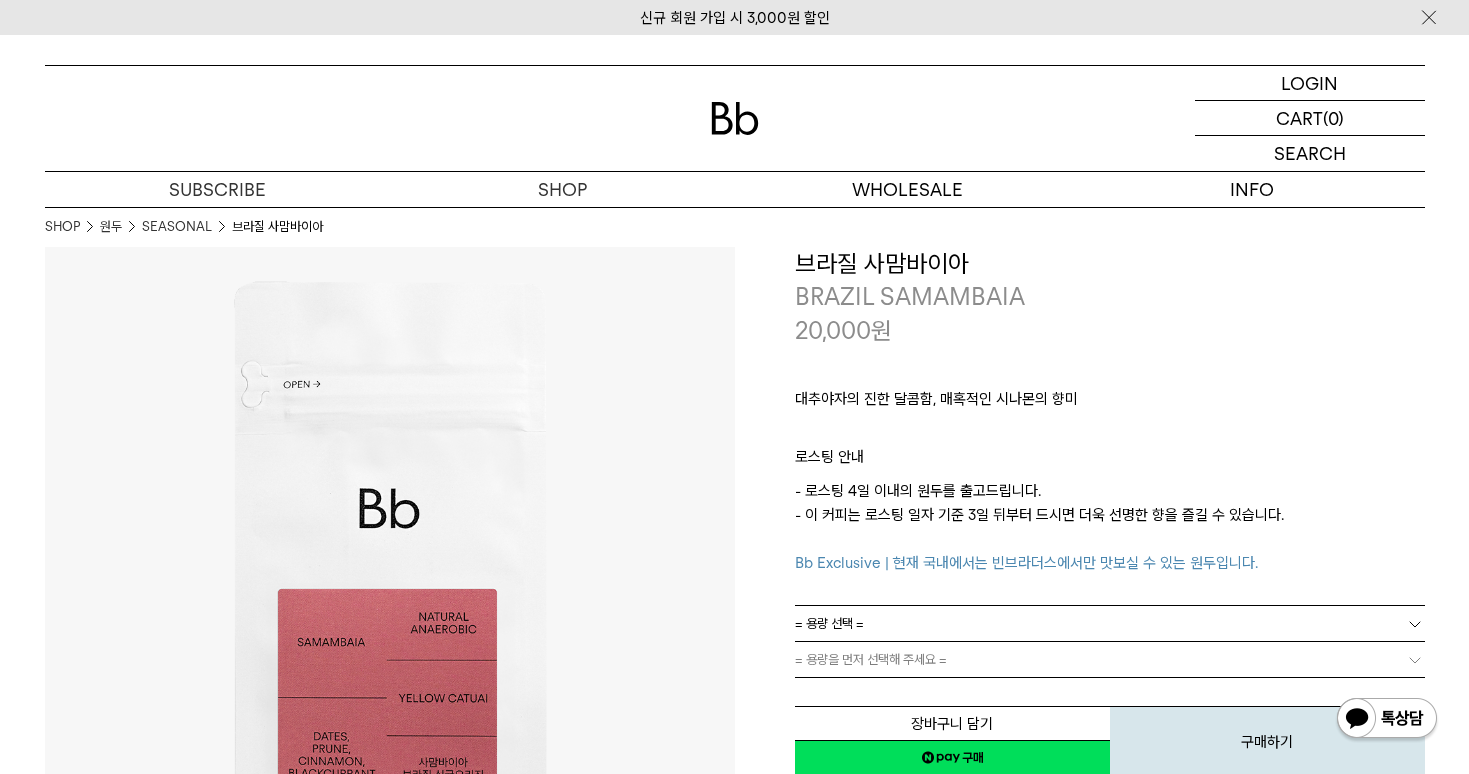 scroll, scrollTop: 0, scrollLeft: 0, axis: both 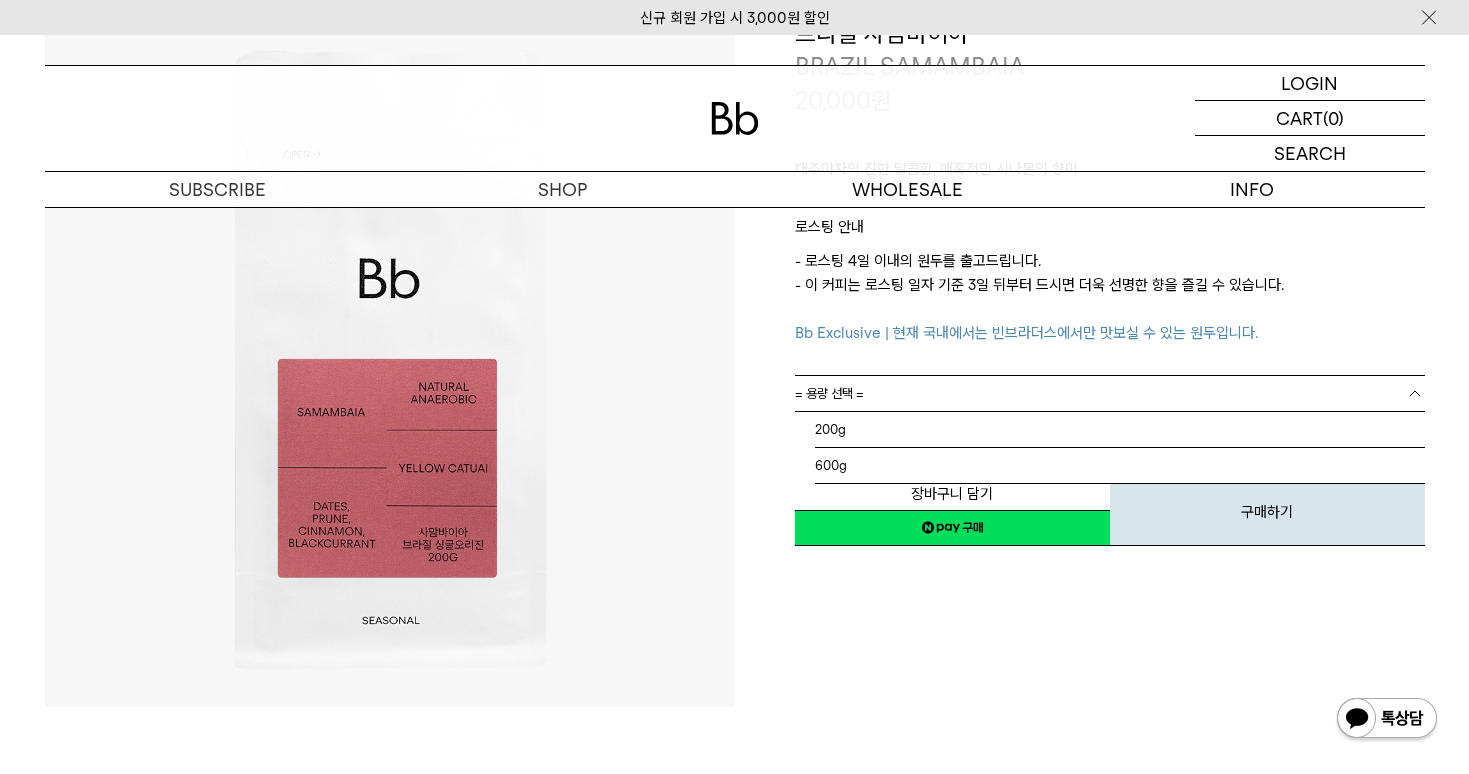 click on "=
용량 선택
=" at bounding box center [1110, 393] 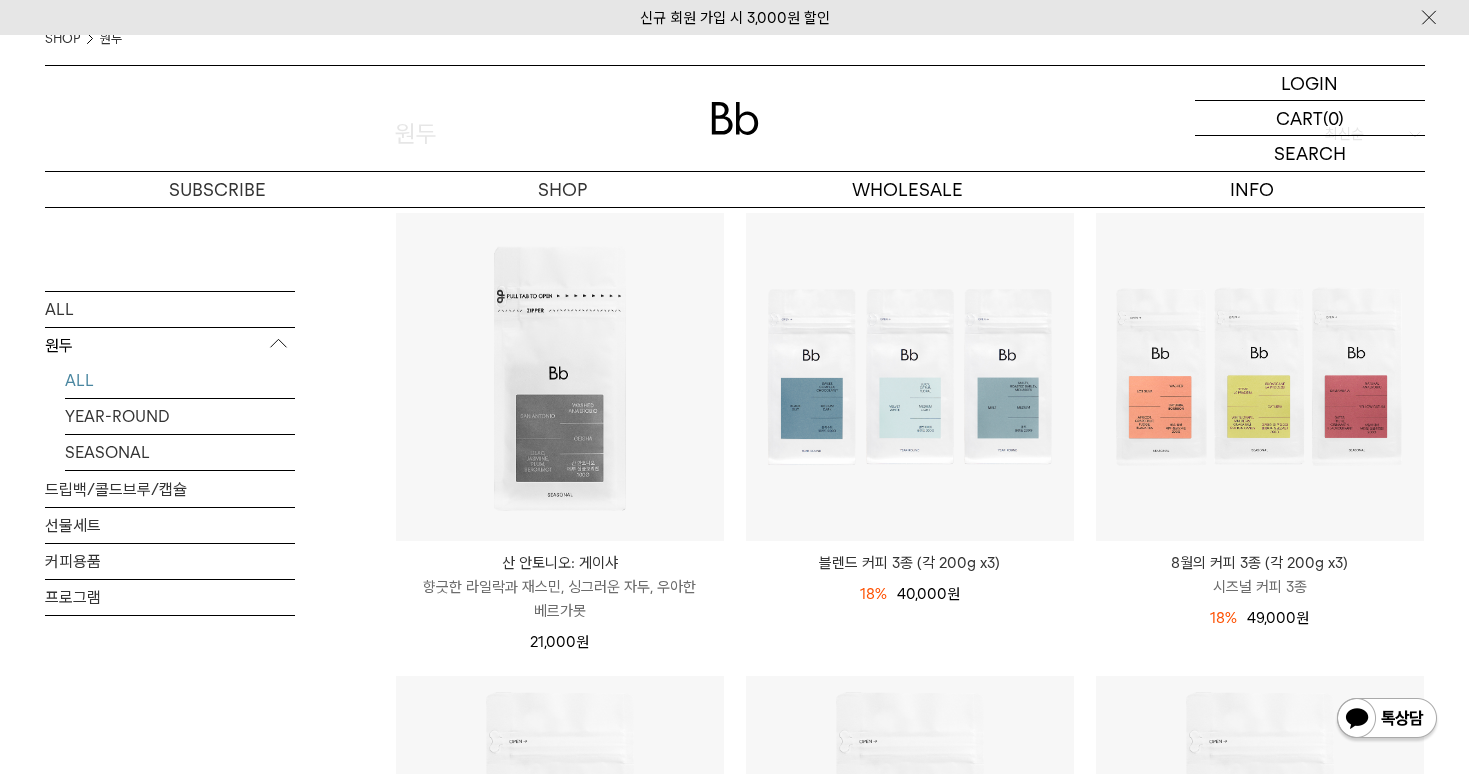 scroll, scrollTop: 188, scrollLeft: 0, axis: vertical 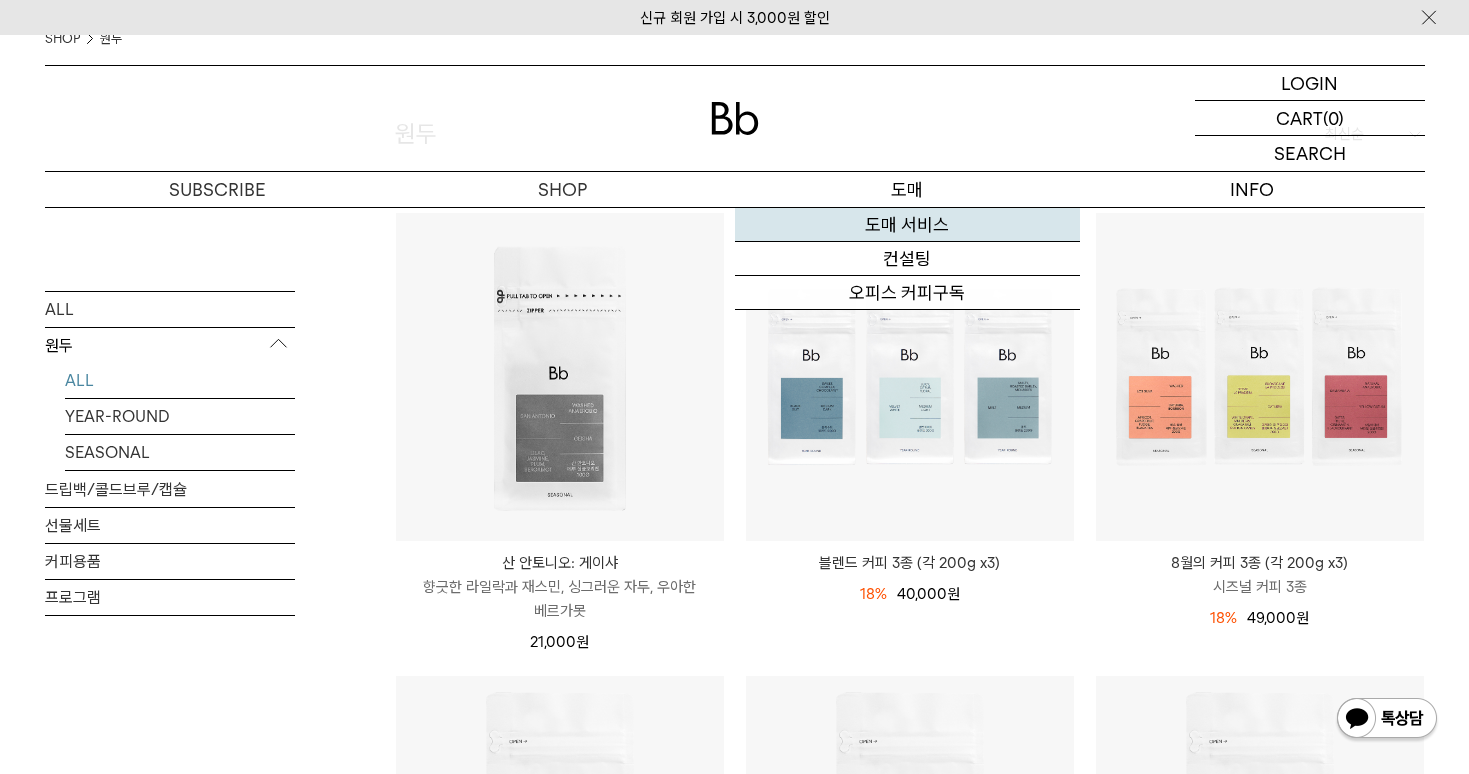 click on "도매 서비스" at bounding box center [907, 225] 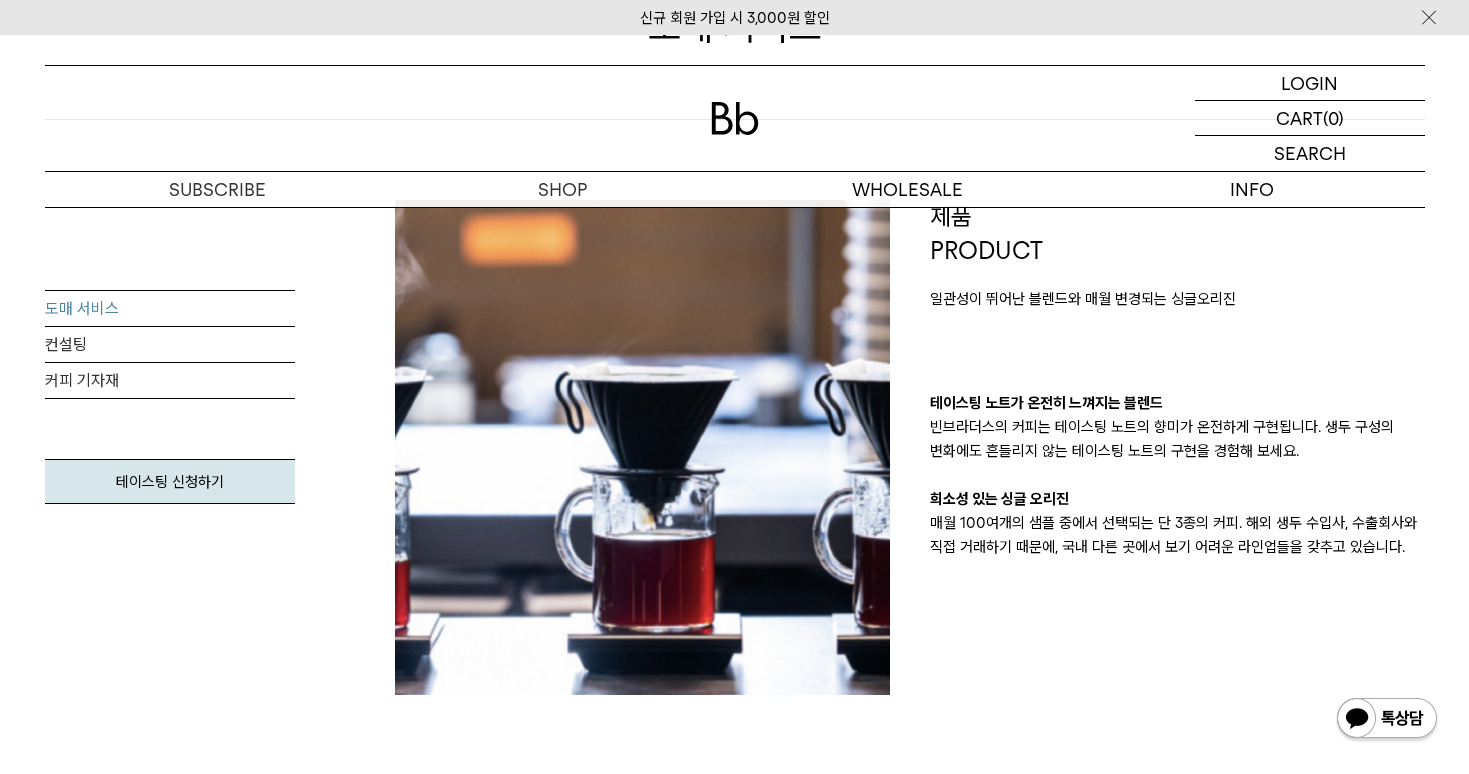 scroll, scrollTop: 0, scrollLeft: 0, axis: both 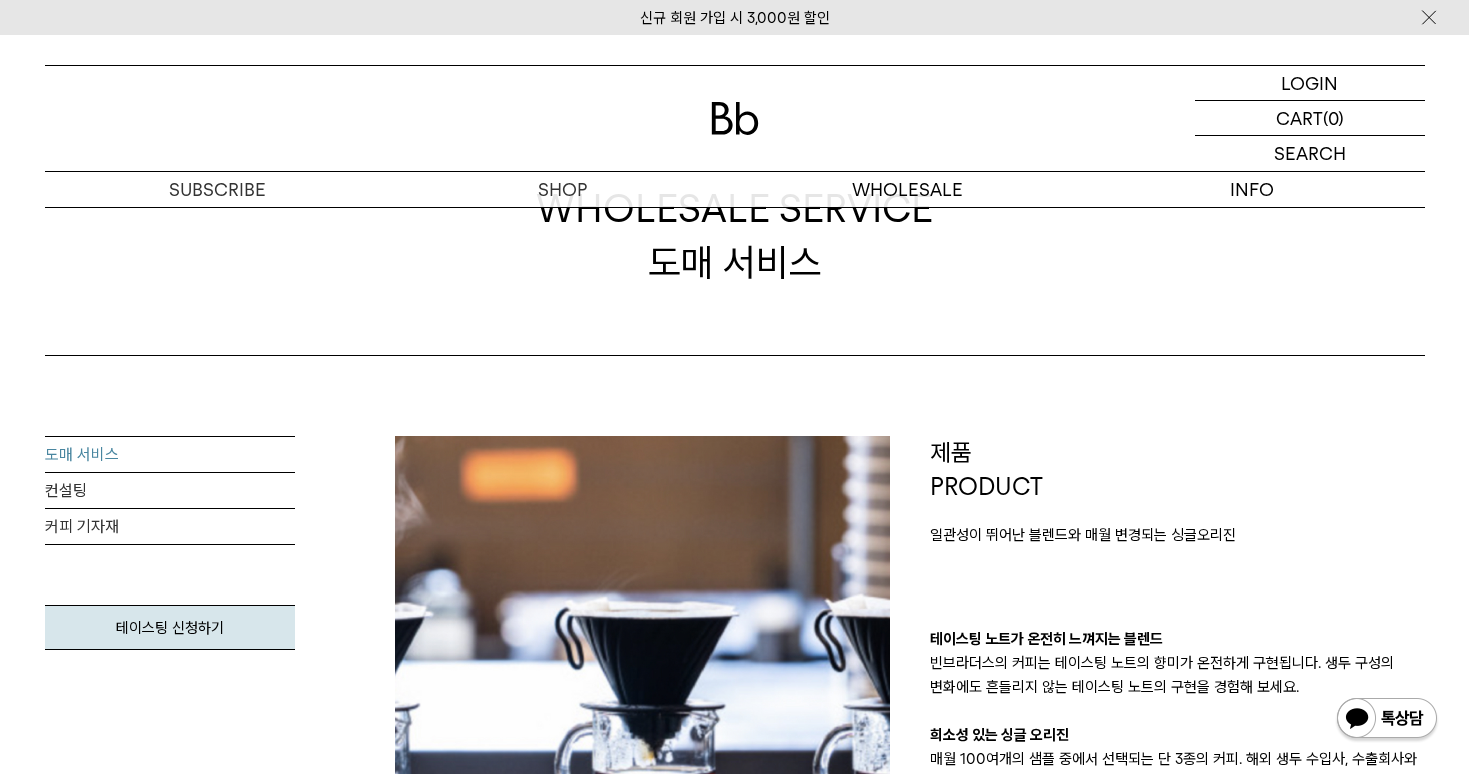 click on "WHOLESALE SERVICE" at bounding box center [734, 208] 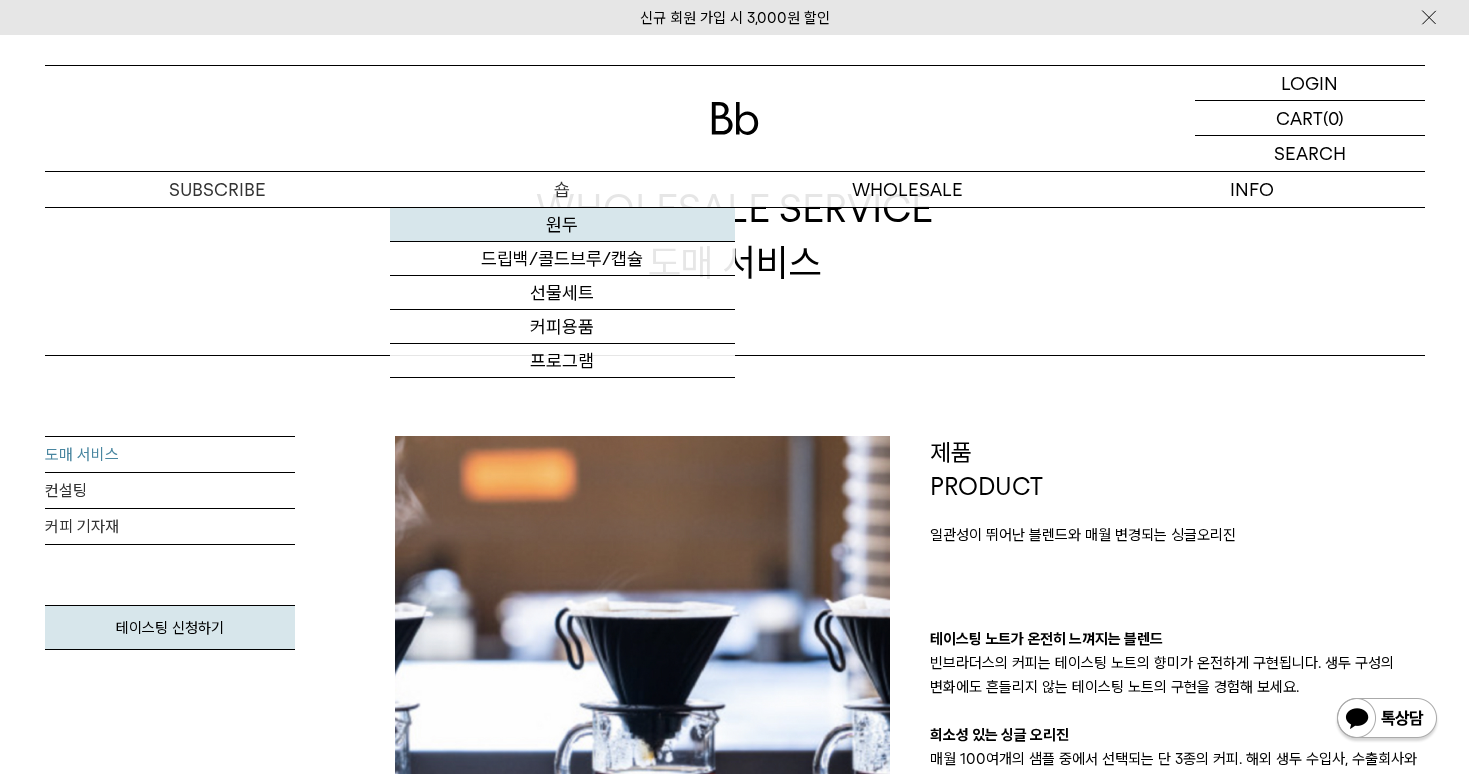 click on "원두" at bounding box center [562, 225] 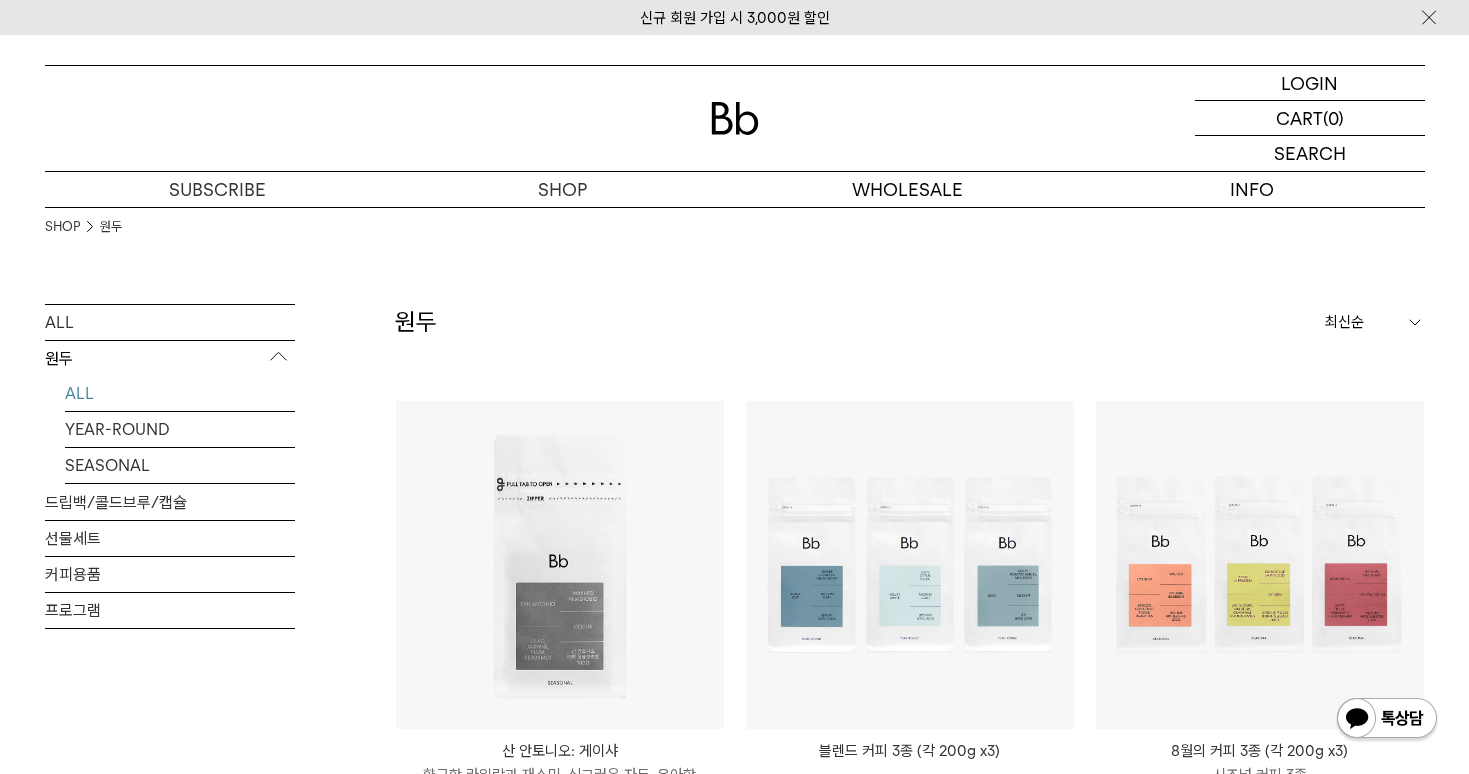 scroll, scrollTop: 0, scrollLeft: 0, axis: both 